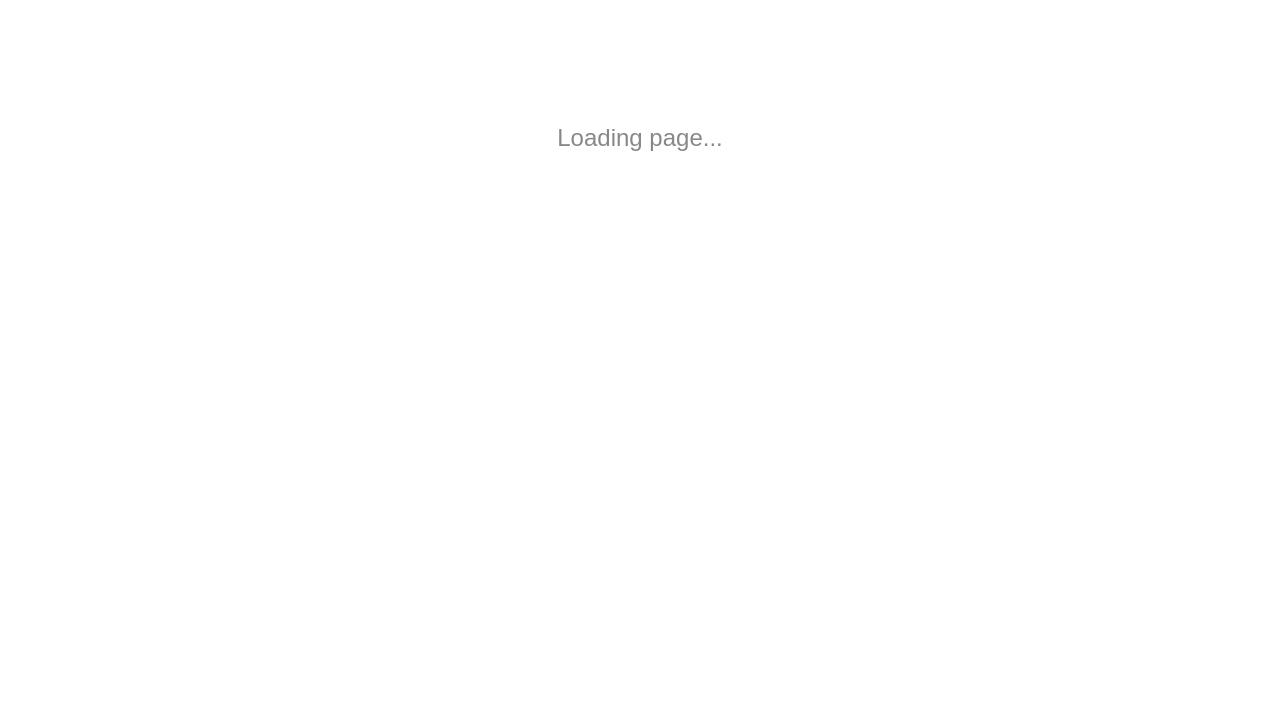 scroll, scrollTop: 0, scrollLeft: 0, axis: both 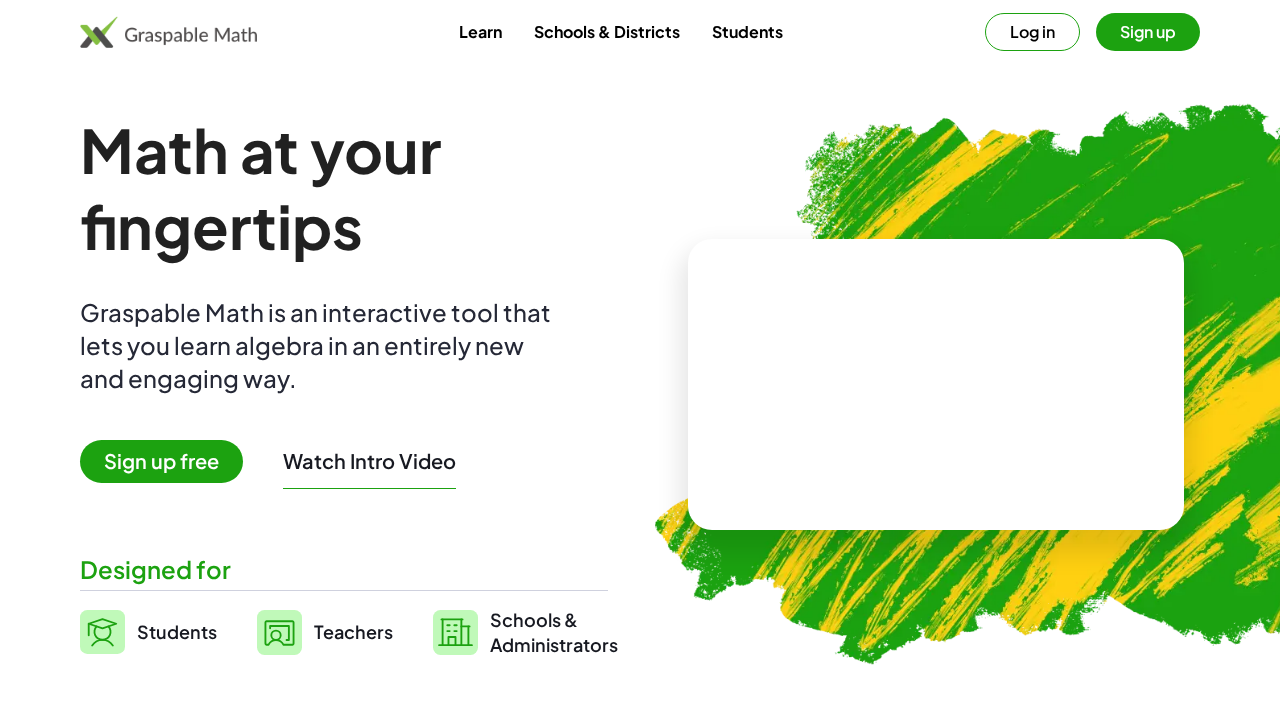 click on "Students" at bounding box center [177, 631] 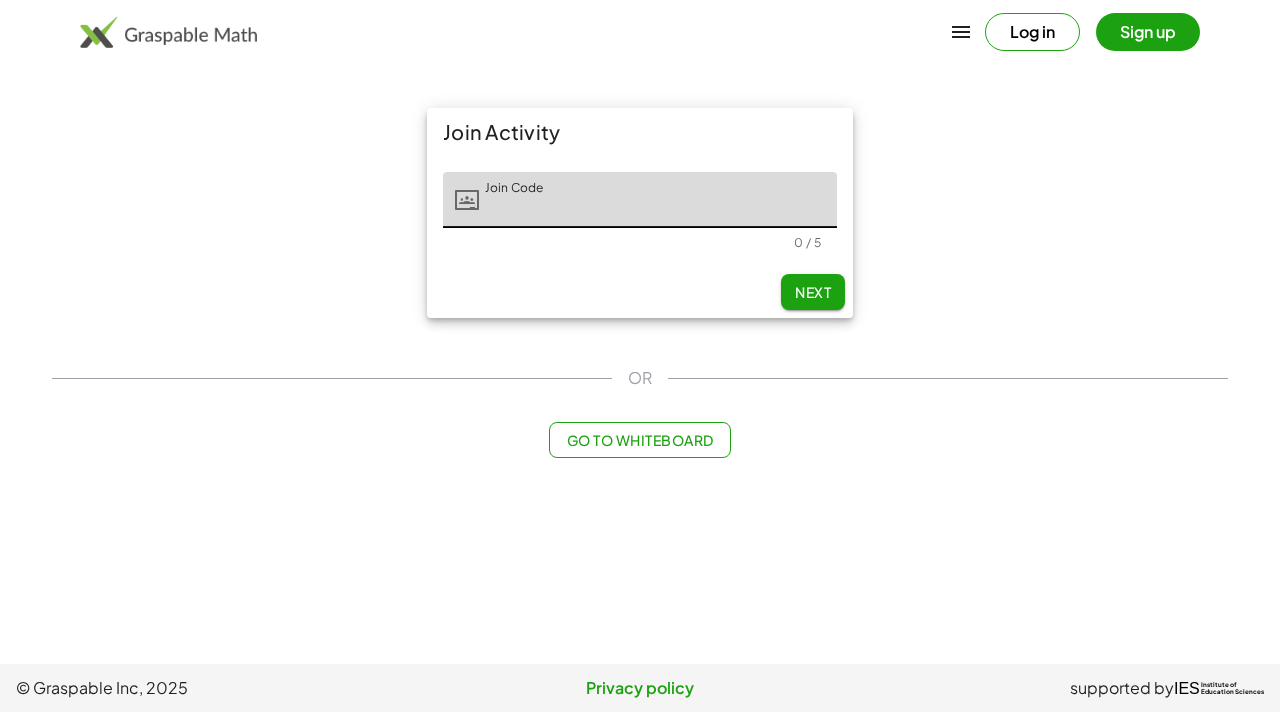 click on "Go to Whiteboard" 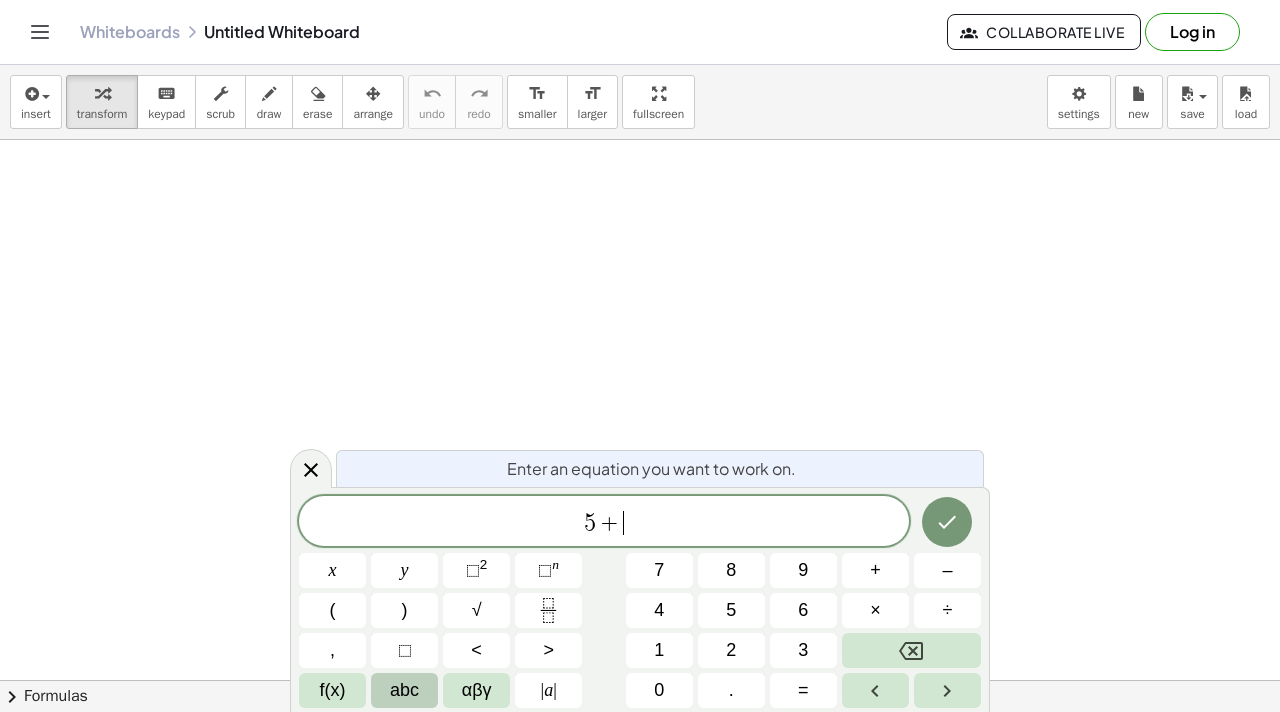 click on "abc" at bounding box center (404, 690) 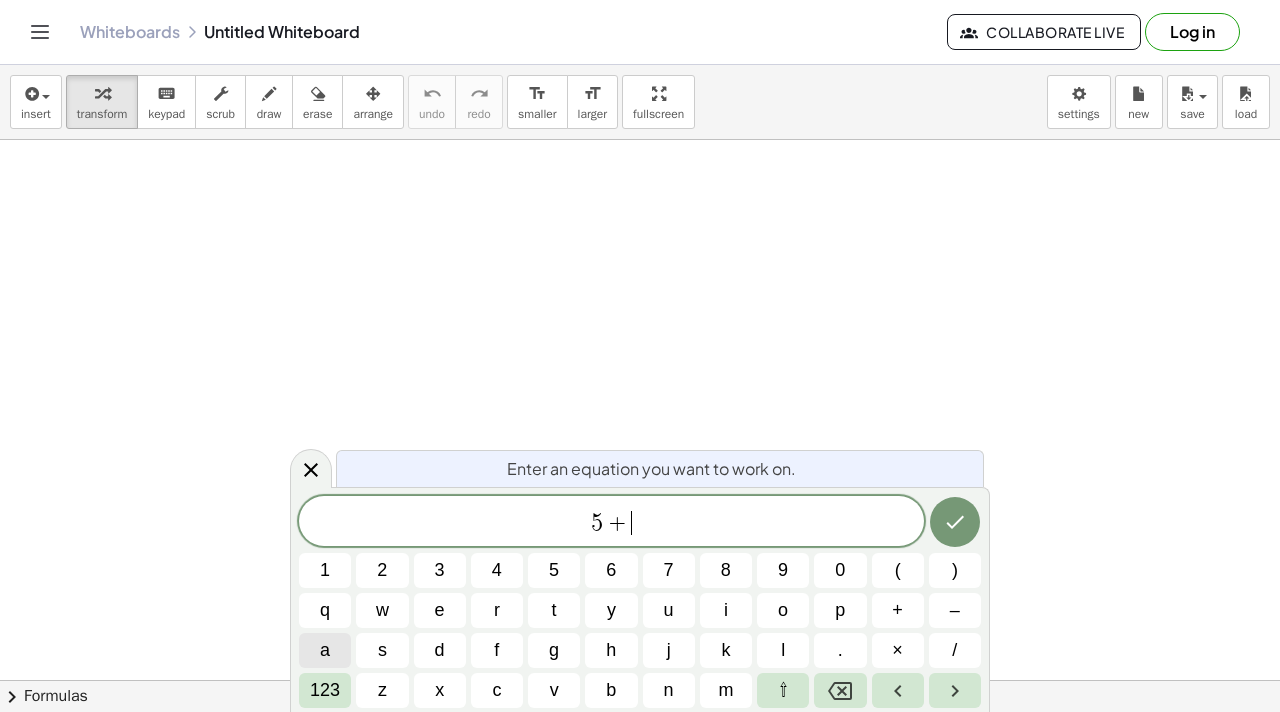 click on "a" at bounding box center [325, 650] 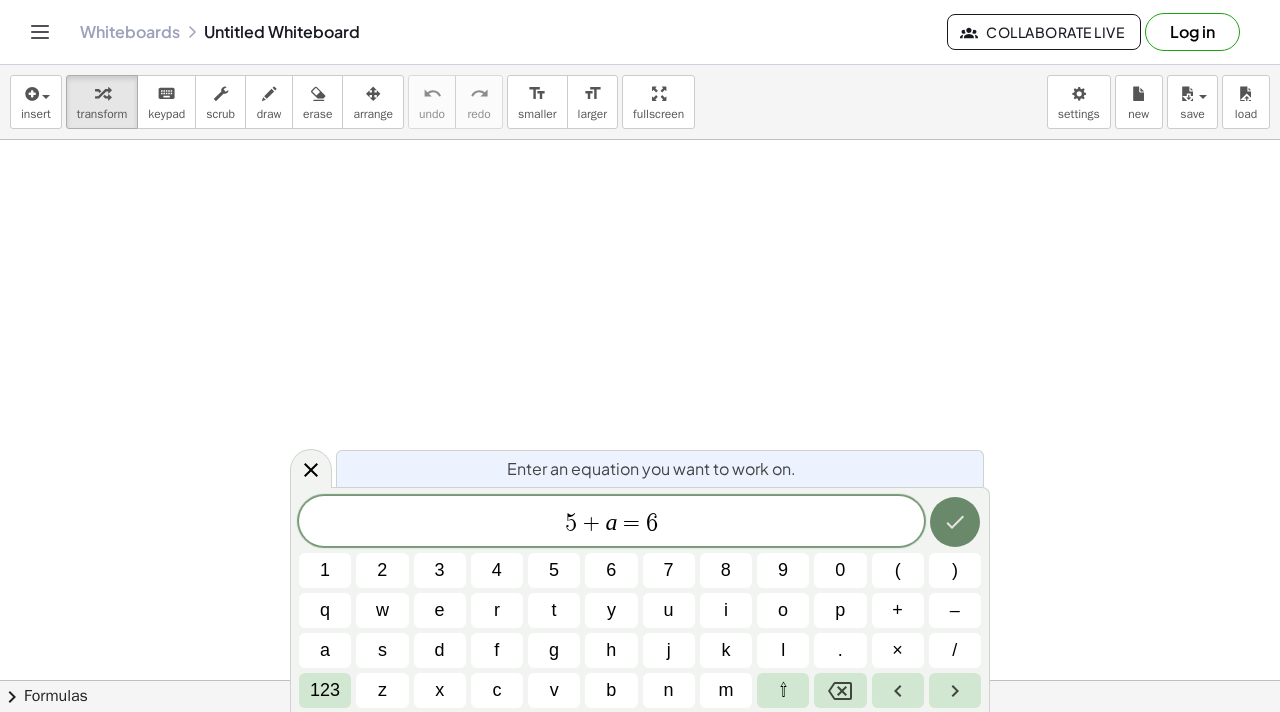 click at bounding box center [955, 522] 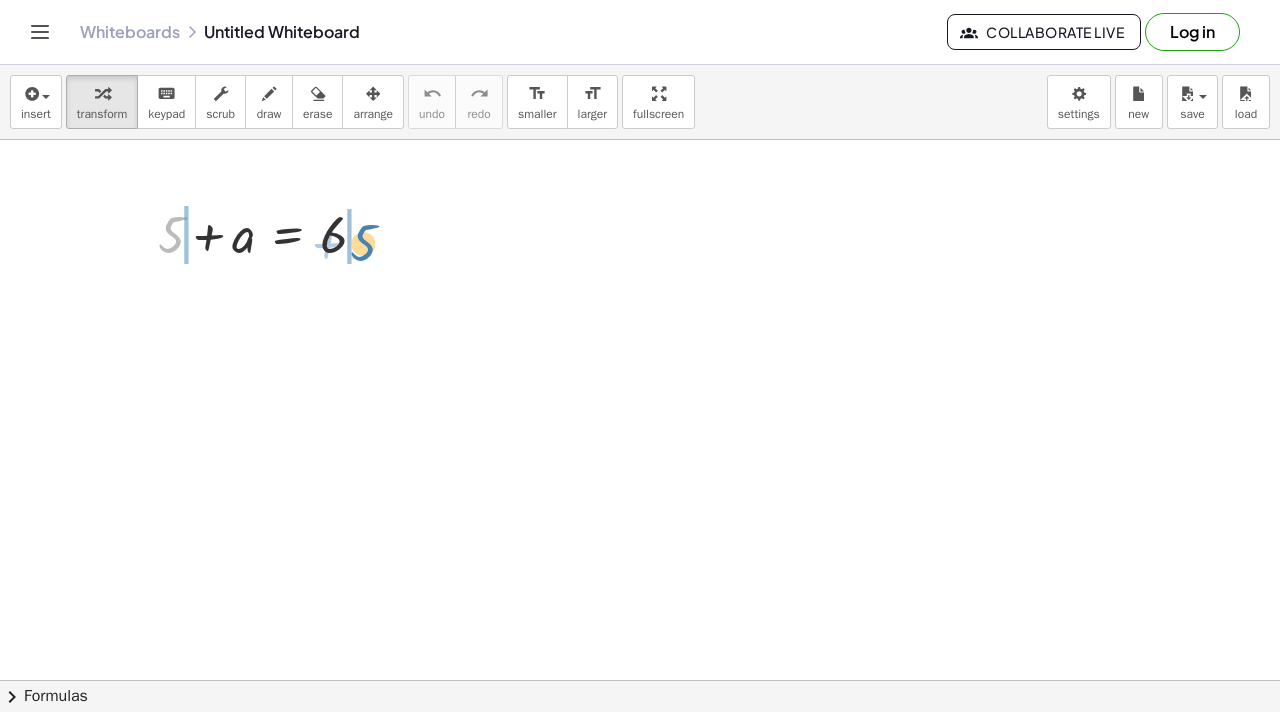 drag, startPoint x: 171, startPoint y: 231, endPoint x: 363, endPoint y: 239, distance: 192.1666 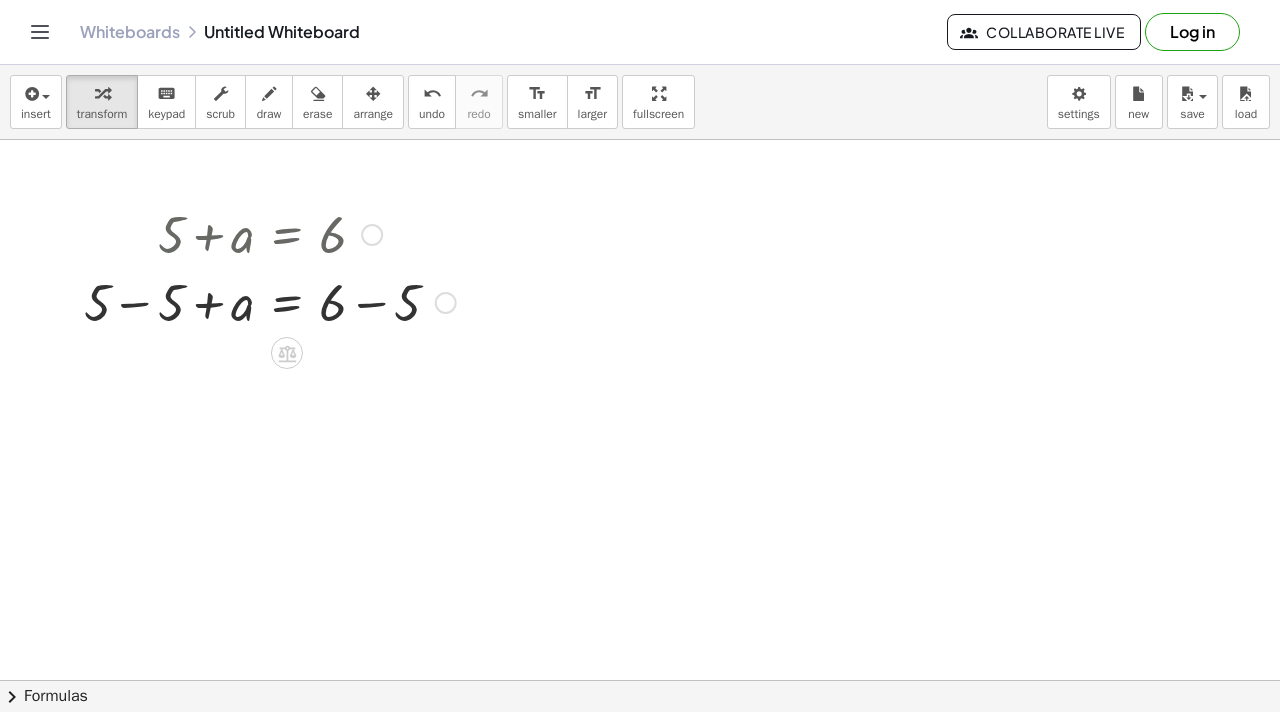 click at bounding box center [270, 301] 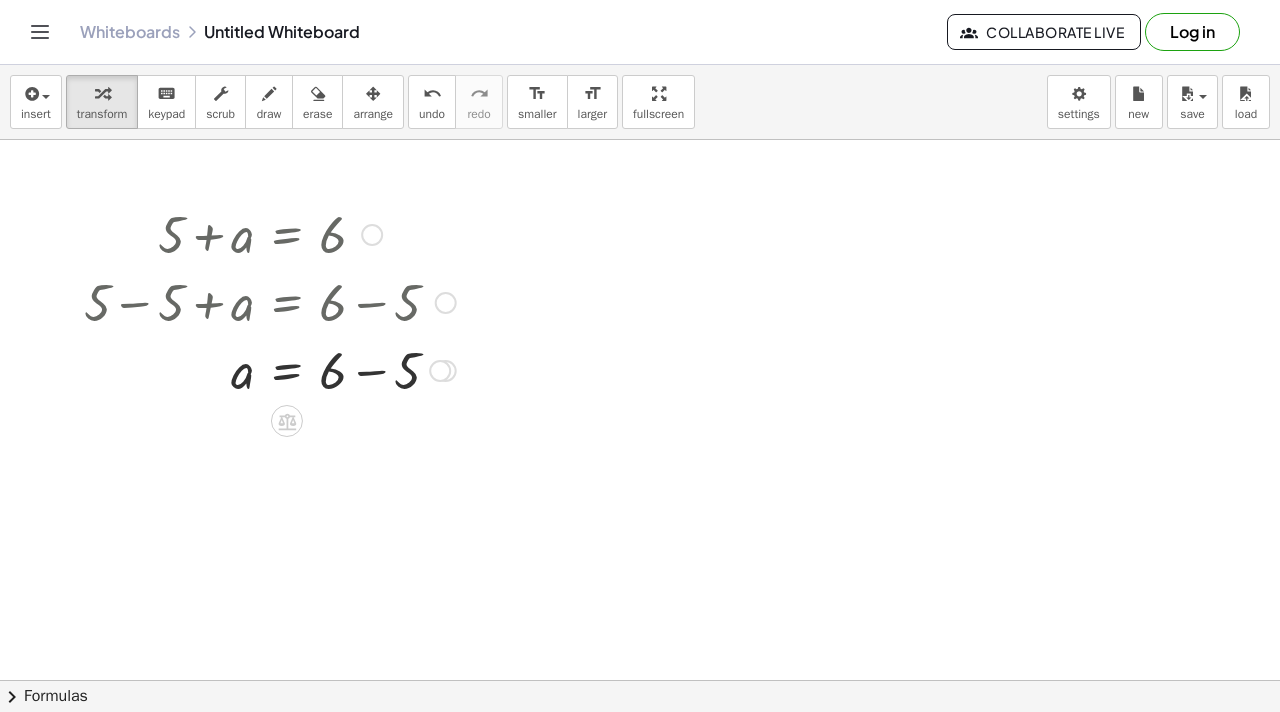 click at bounding box center (270, 369) 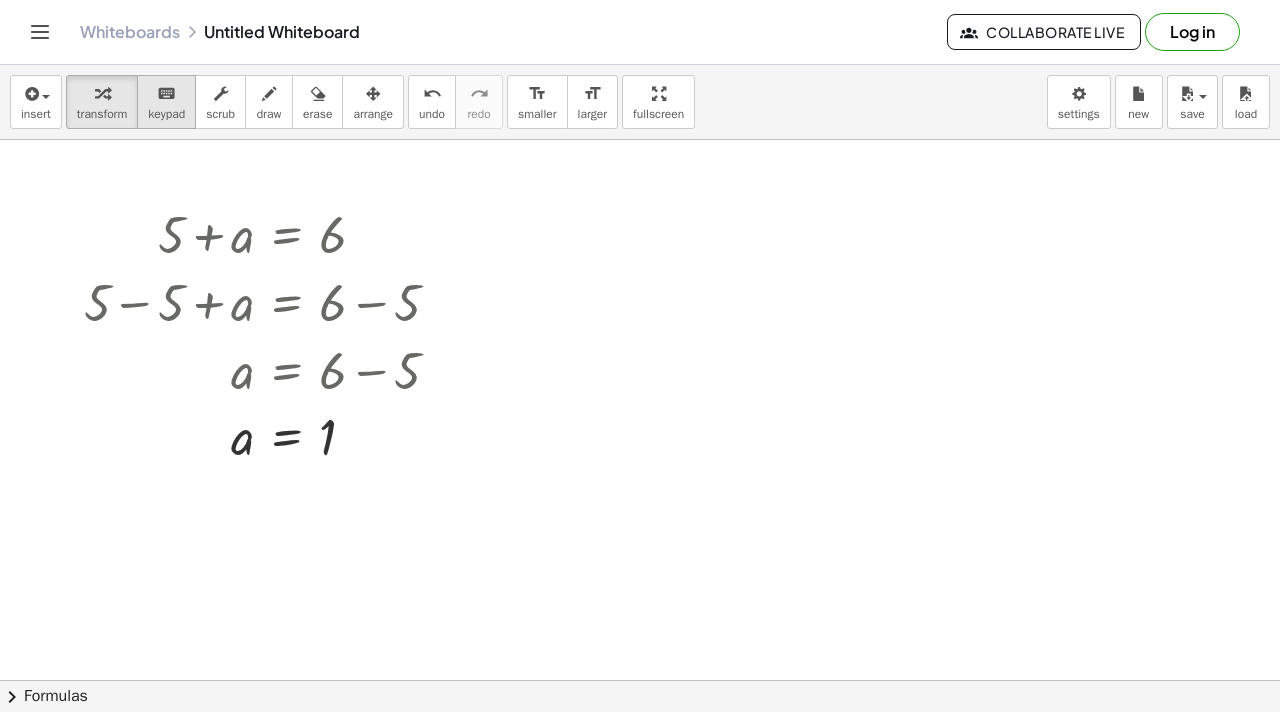 click on "keyboard" at bounding box center [166, 94] 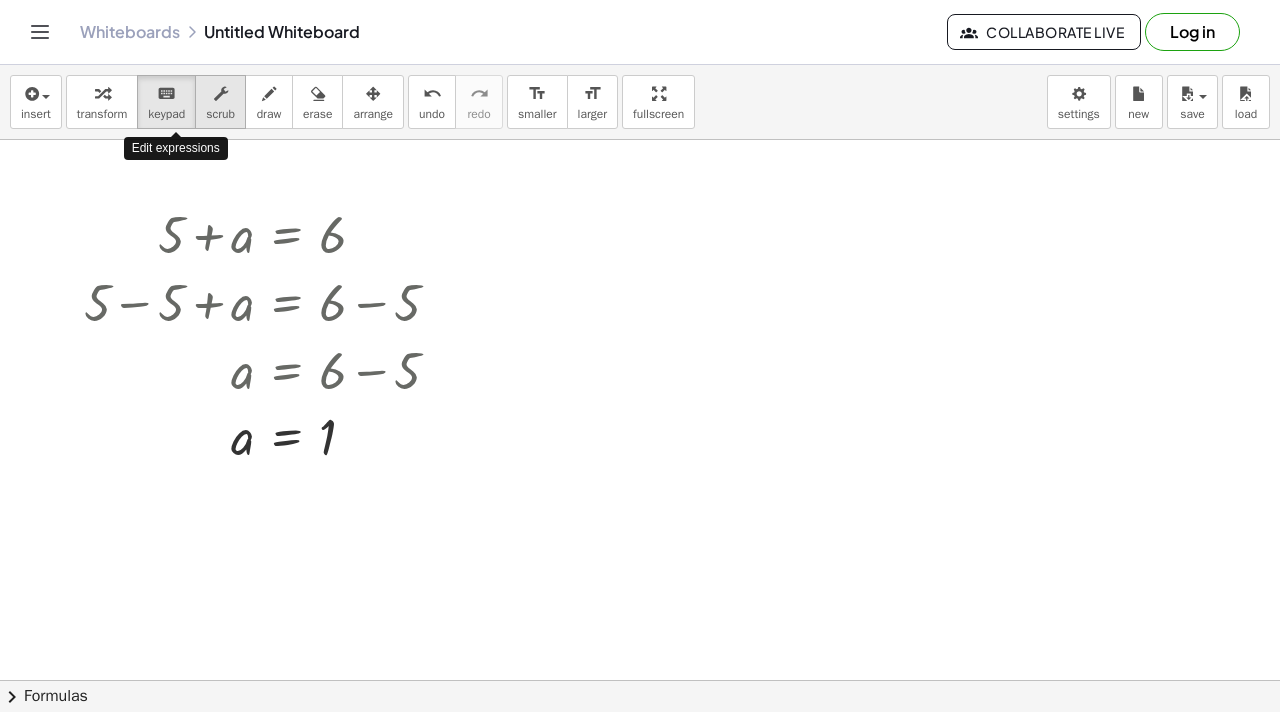 click at bounding box center [221, 94] 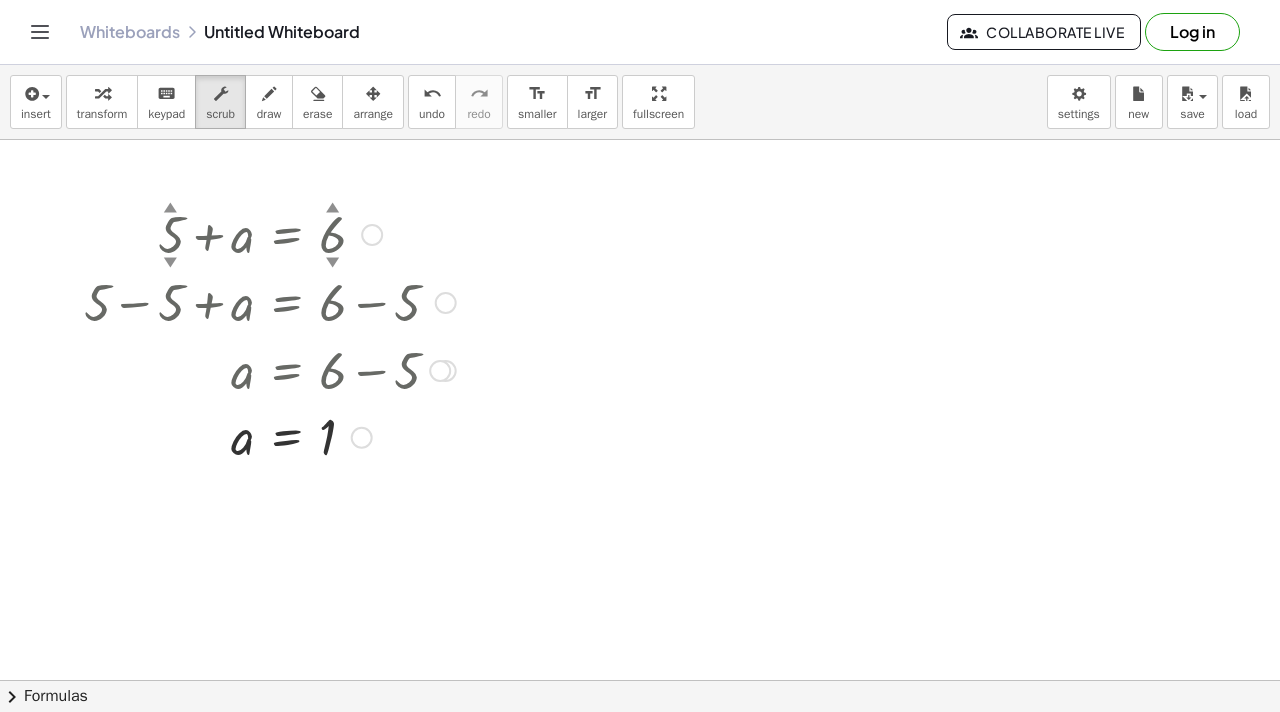 click on "▲" at bounding box center (170, 209) 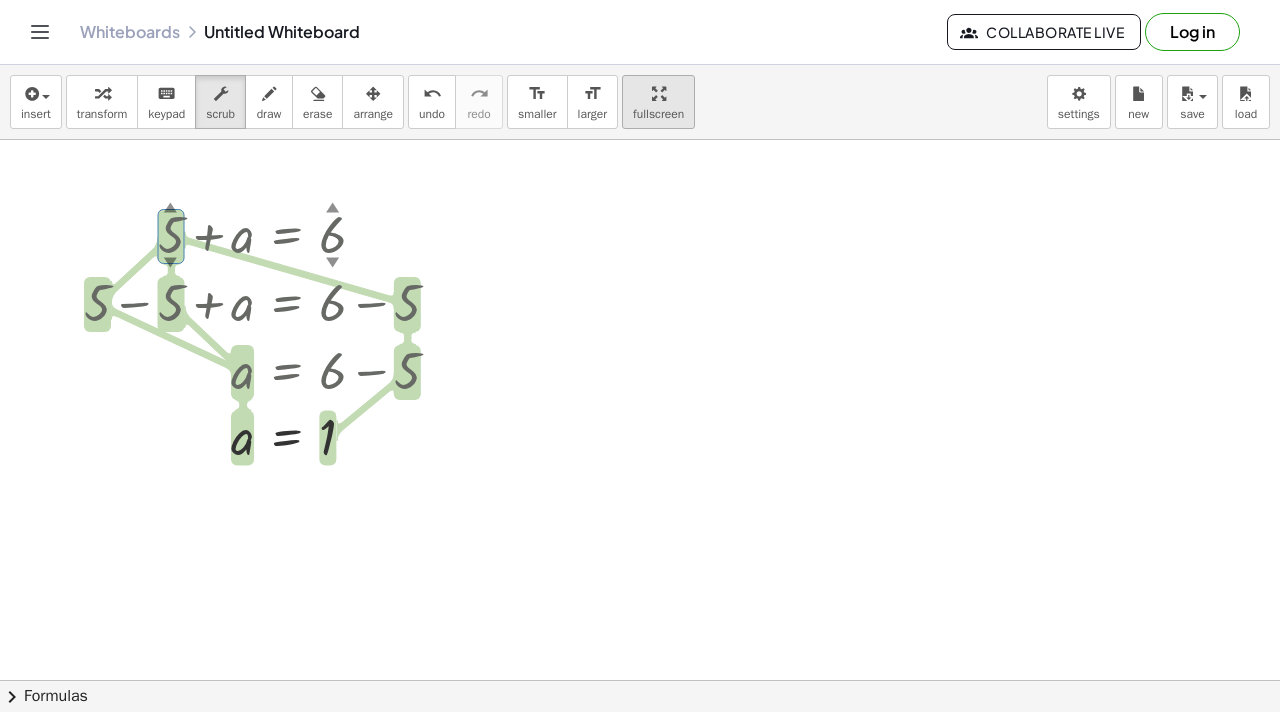 click at bounding box center (658, 93) 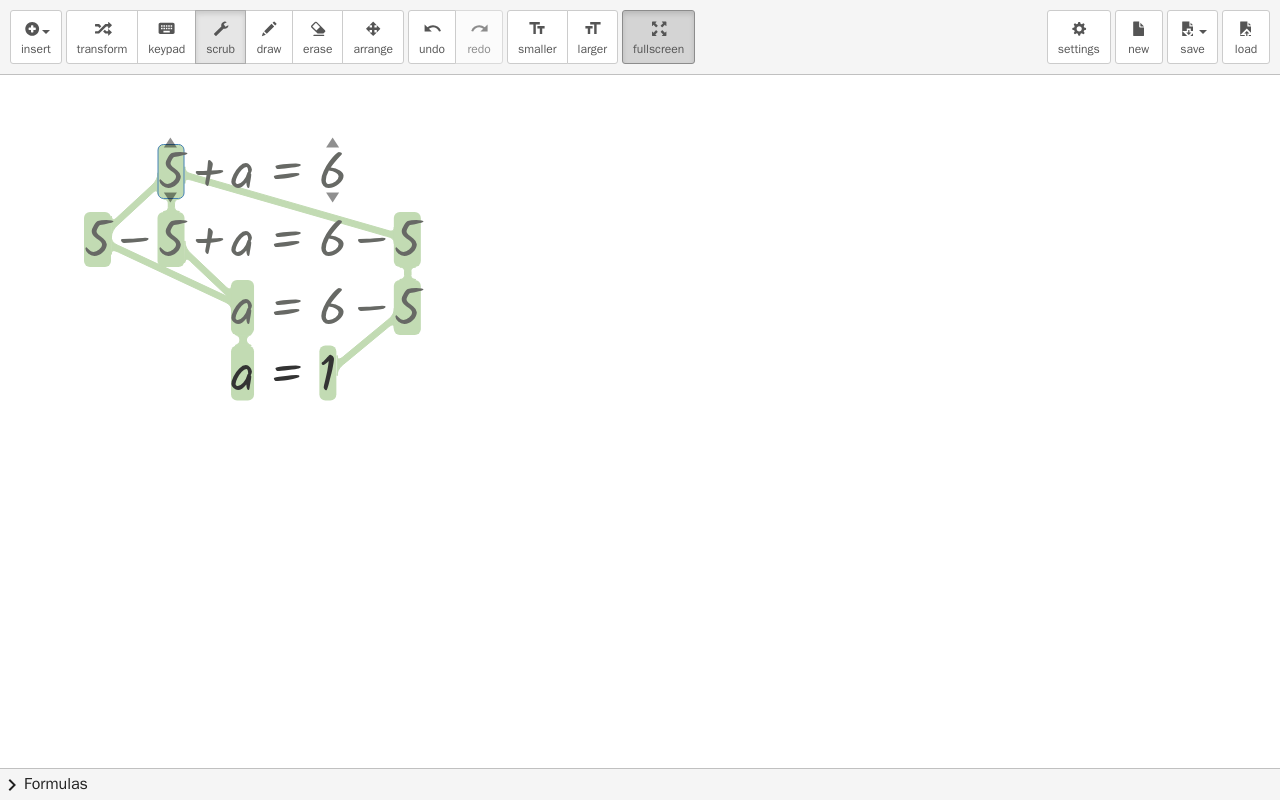 click on "fullscreen" at bounding box center (658, 49) 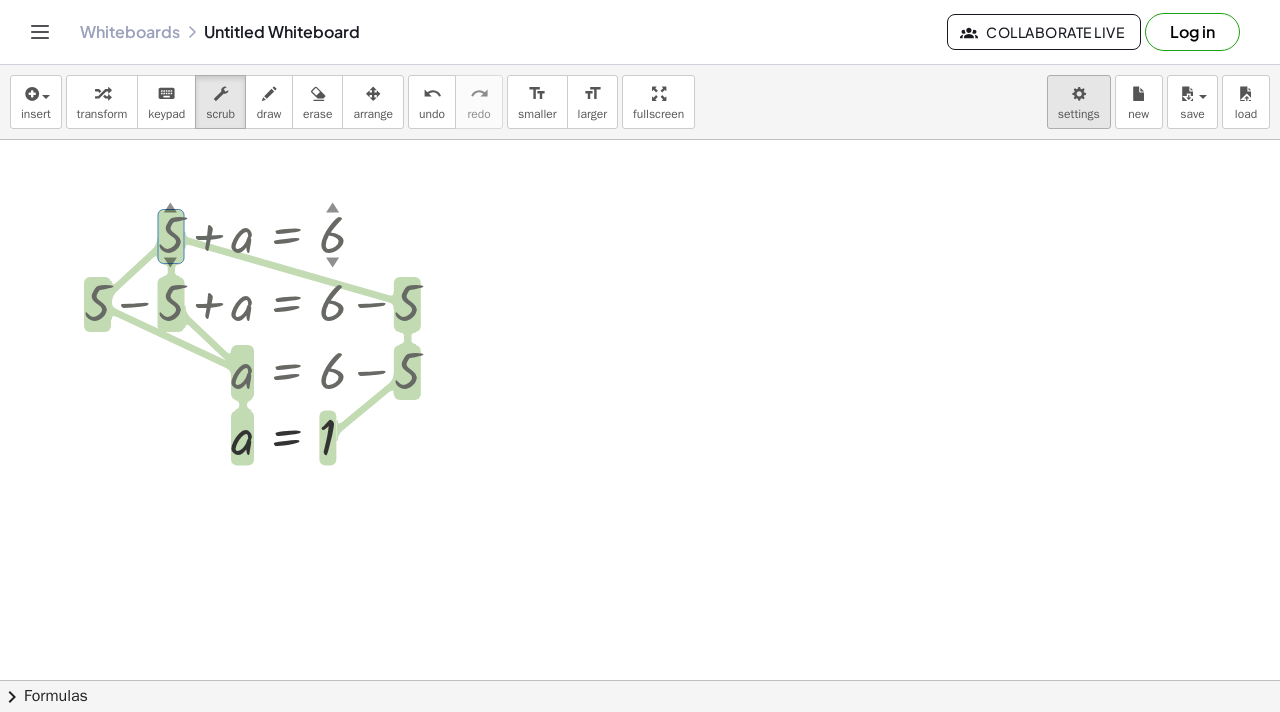 click on "Graspable Math Activities Get Started Activity Bank Assigned Work Classes Whiteboards Reference v1.28.2 | Privacy policy © 2025 | Graspable, Inc. Whiteboards Untitled Whiteboard Collaborate Live  Log in    insert select one: Math Expression Function Text Youtube Video Graphing Geometry Geometry 3D transform keyboard keypad scrub draw erase arrange undo undo redo redo format_size smaller format_size larger fullscreen load   save new settings + 5 ▲ ▼ + a = 6 ▲ ▼ + 5 − 5 + a = + 6 − 5 + 0 + a = + 6 − 5 = a 1 × chevron_right  Formulas
Drag one side of a formula onto a highlighted expression on the canvas to apply it.
Quadratic Formula
+ · a · x 2 + · b · x + c = 0
⇔
x = · ( − b ± 2 √ ( + b 2 − · 4 · a · c ) ) · 2 · a
+ x 2 + · p · x + q = 0
x = −" at bounding box center [640, 356] 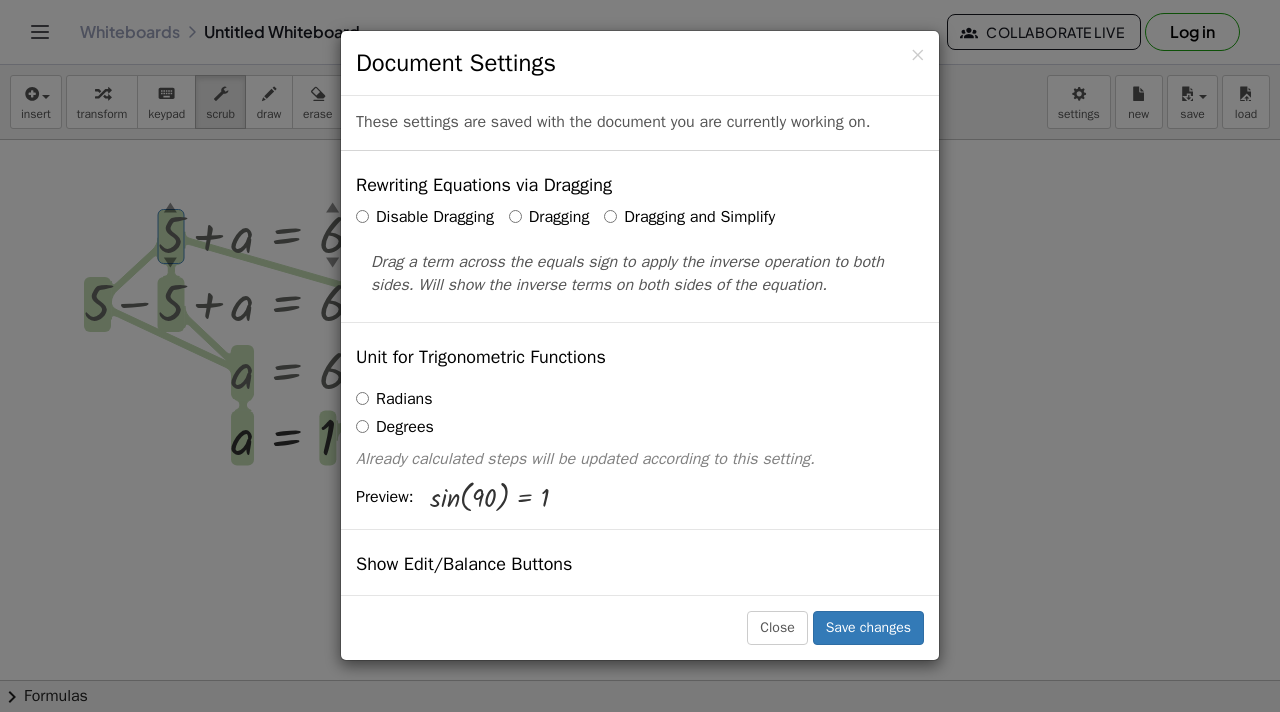 click on "Radians" at bounding box center [394, 399] 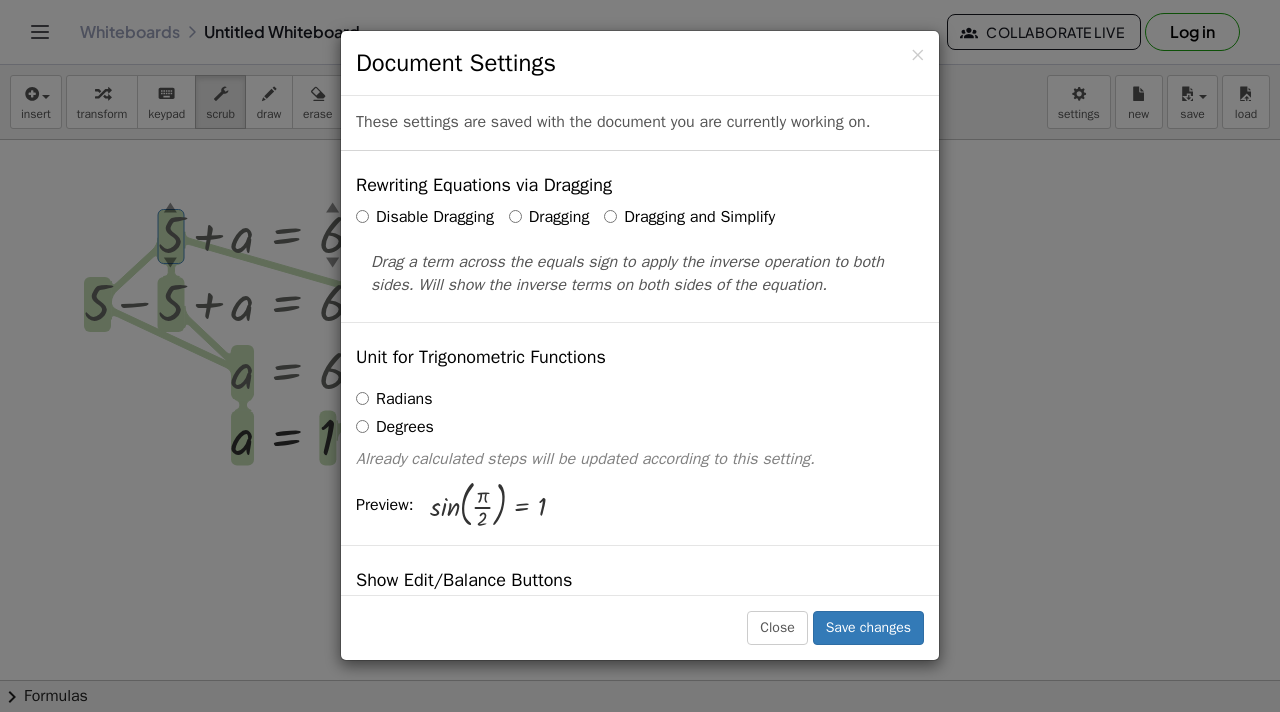 click on "Degrees" at bounding box center (395, 427) 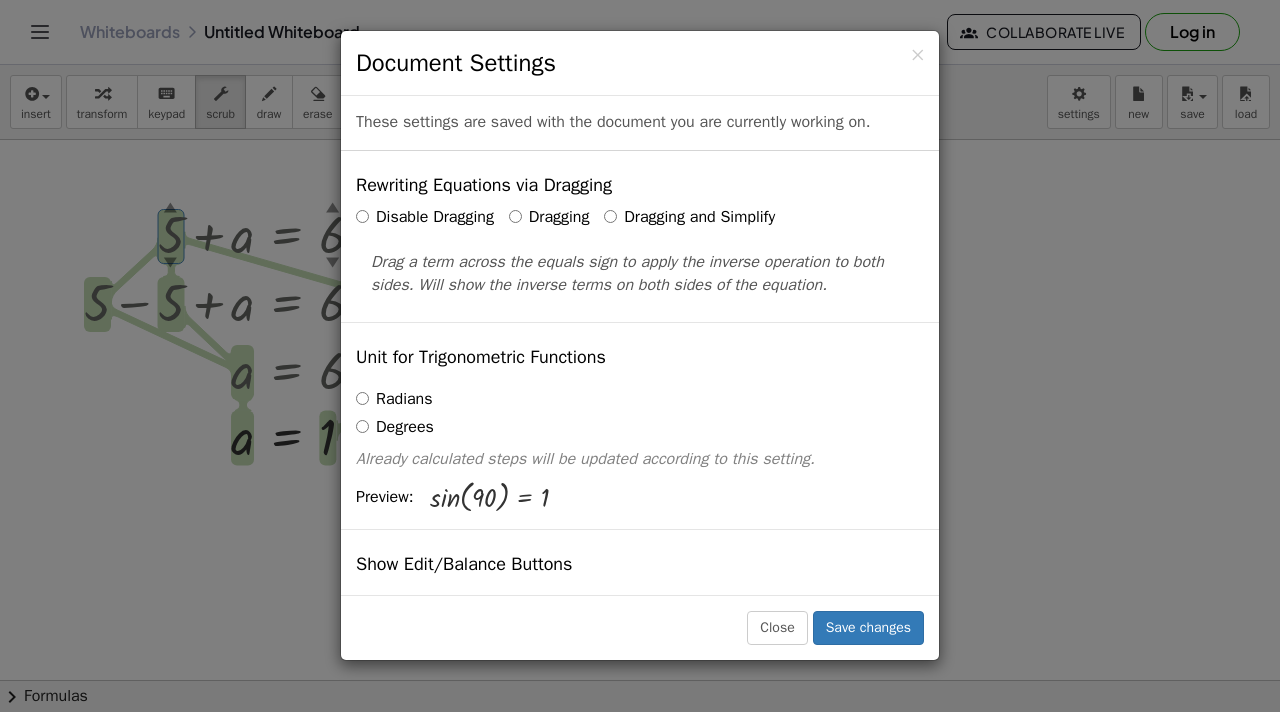 click on "Radians" at bounding box center [394, 399] 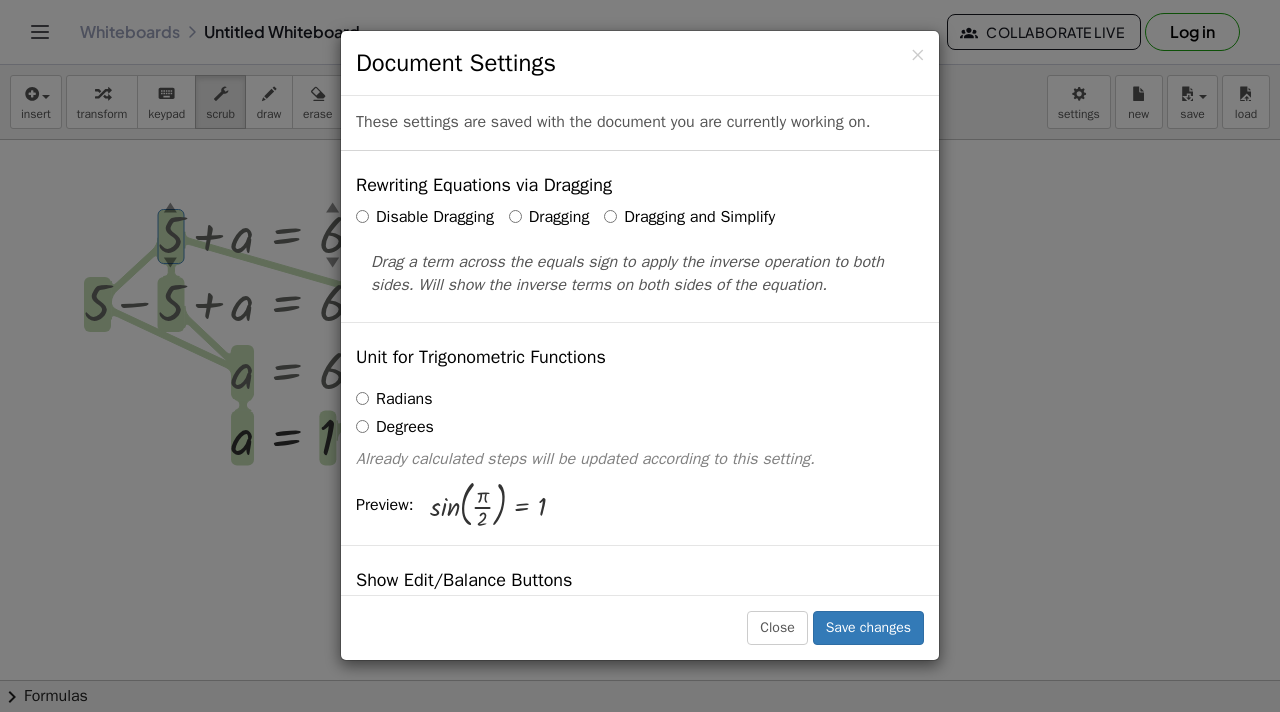click on "Degrees" at bounding box center (395, 427) 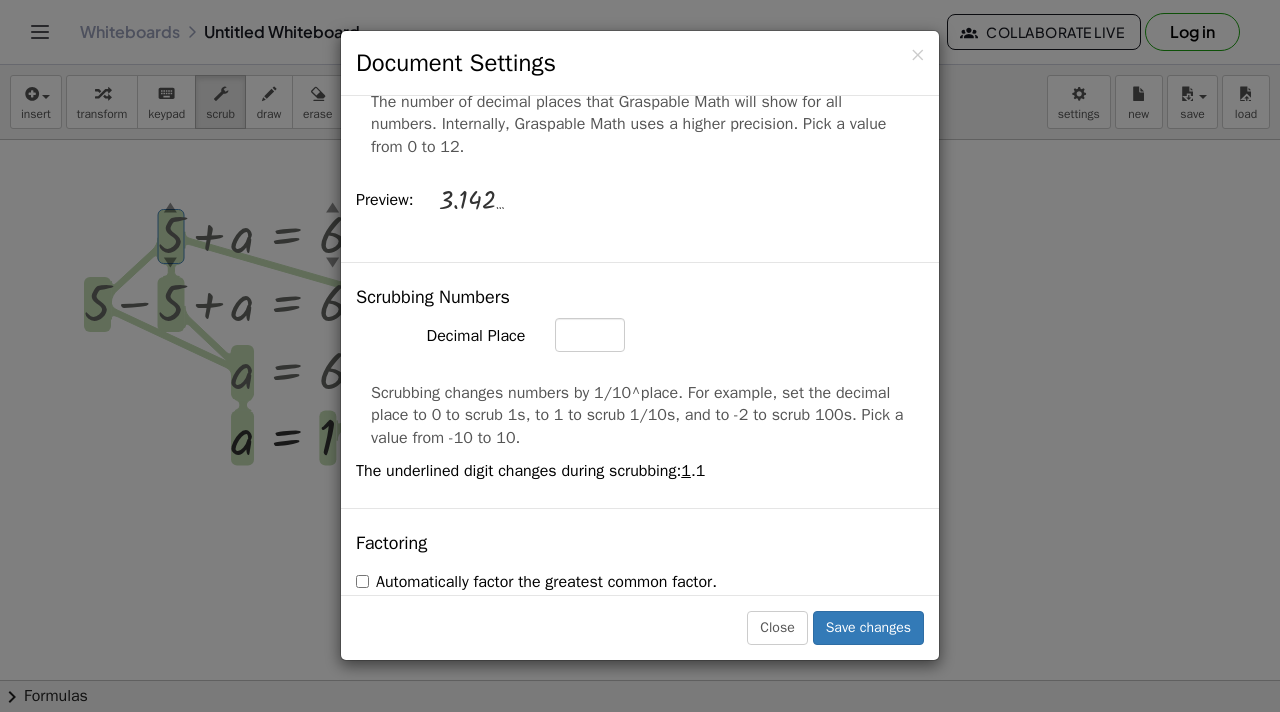 scroll, scrollTop: 890, scrollLeft: 0, axis: vertical 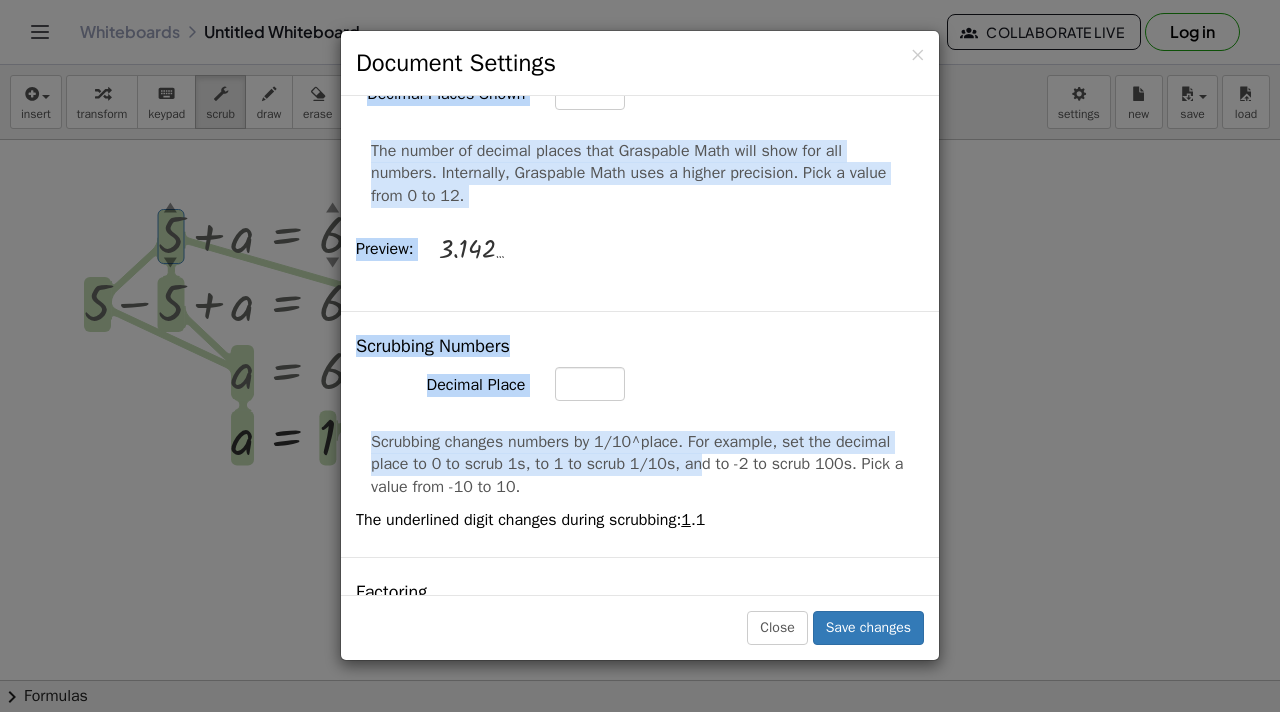 drag, startPoint x: 611, startPoint y: 511, endPoint x: 616, endPoint y: 463, distance: 48.259712 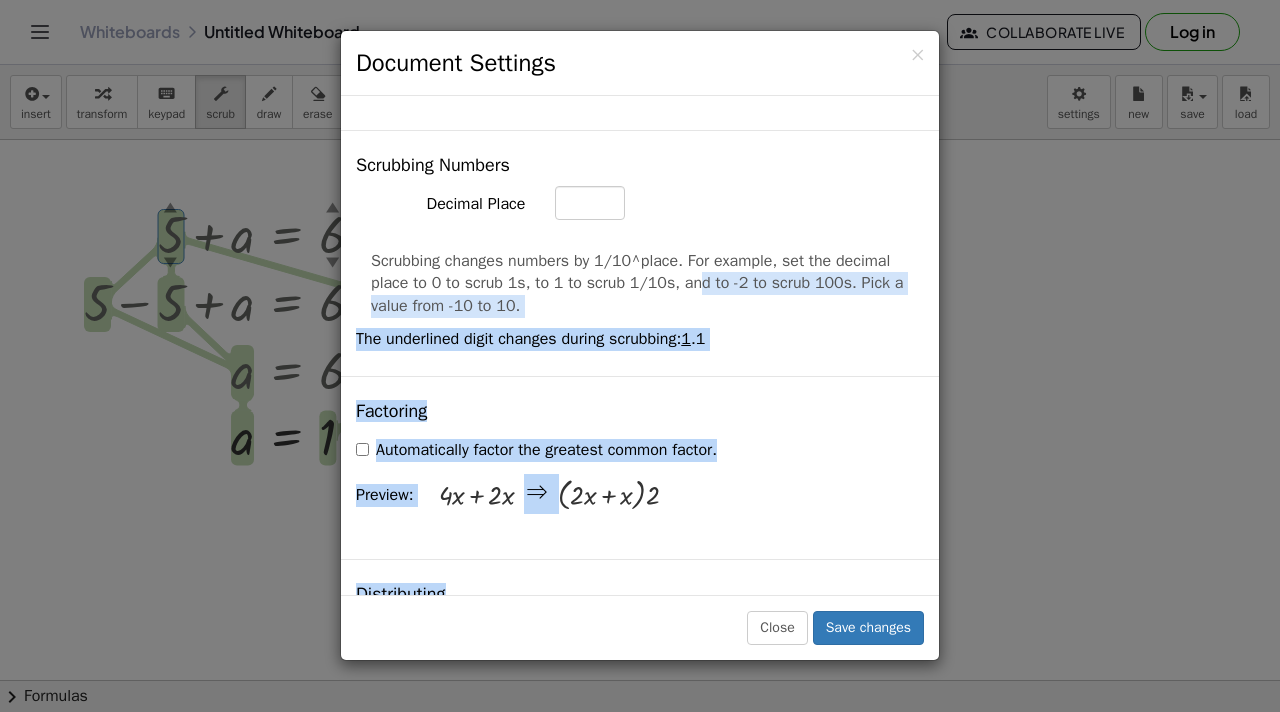 scroll, scrollTop: 1227, scrollLeft: 0, axis: vertical 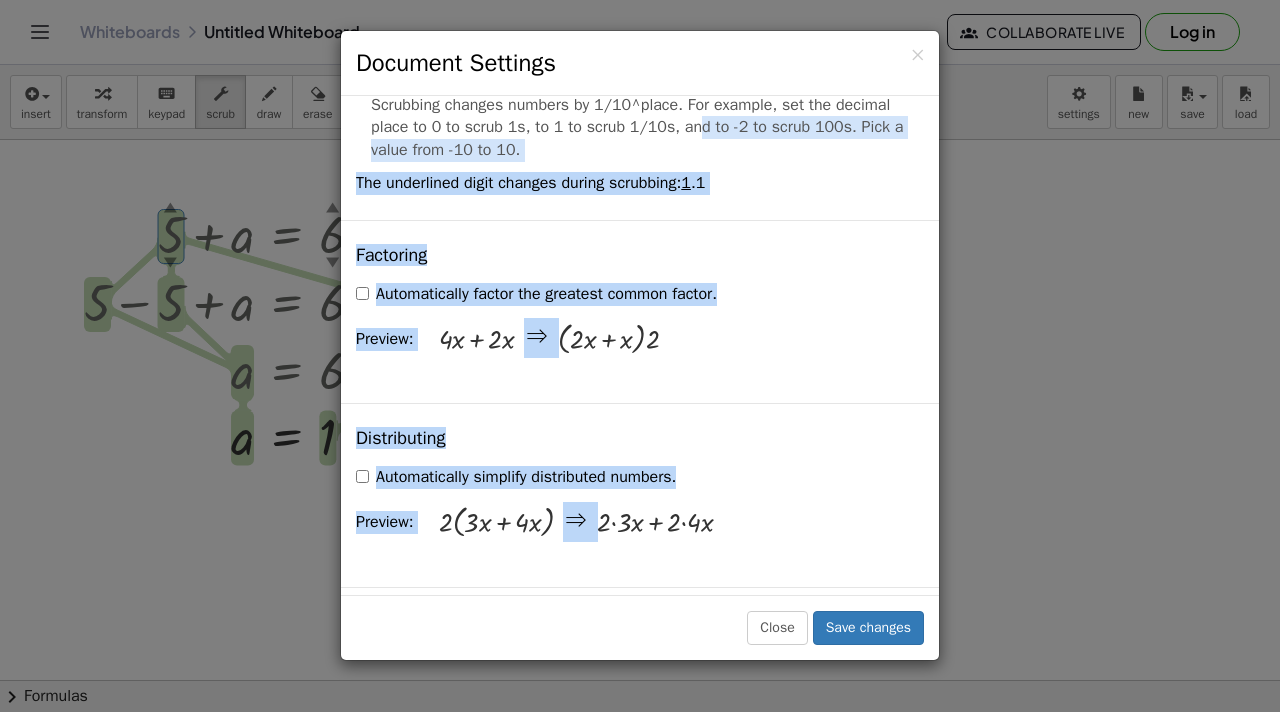 drag, startPoint x: 615, startPoint y: 463, endPoint x: 694, endPoint y: 291, distance: 189.27493 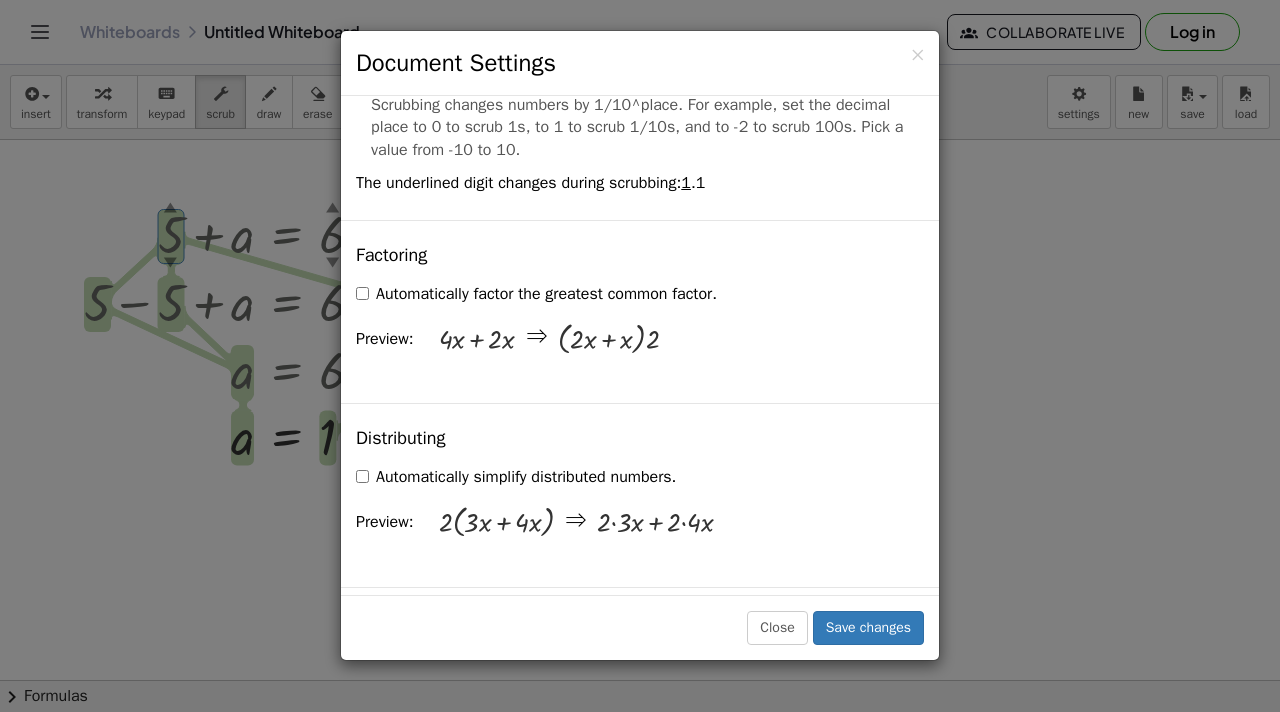 click on "Factoring
Automatically factor the greatest common factor.
Preview:
+ · 4 · x + · 2 · x
⇒
· ( + · 2 · x + x ) · 2" at bounding box center [640, 311] 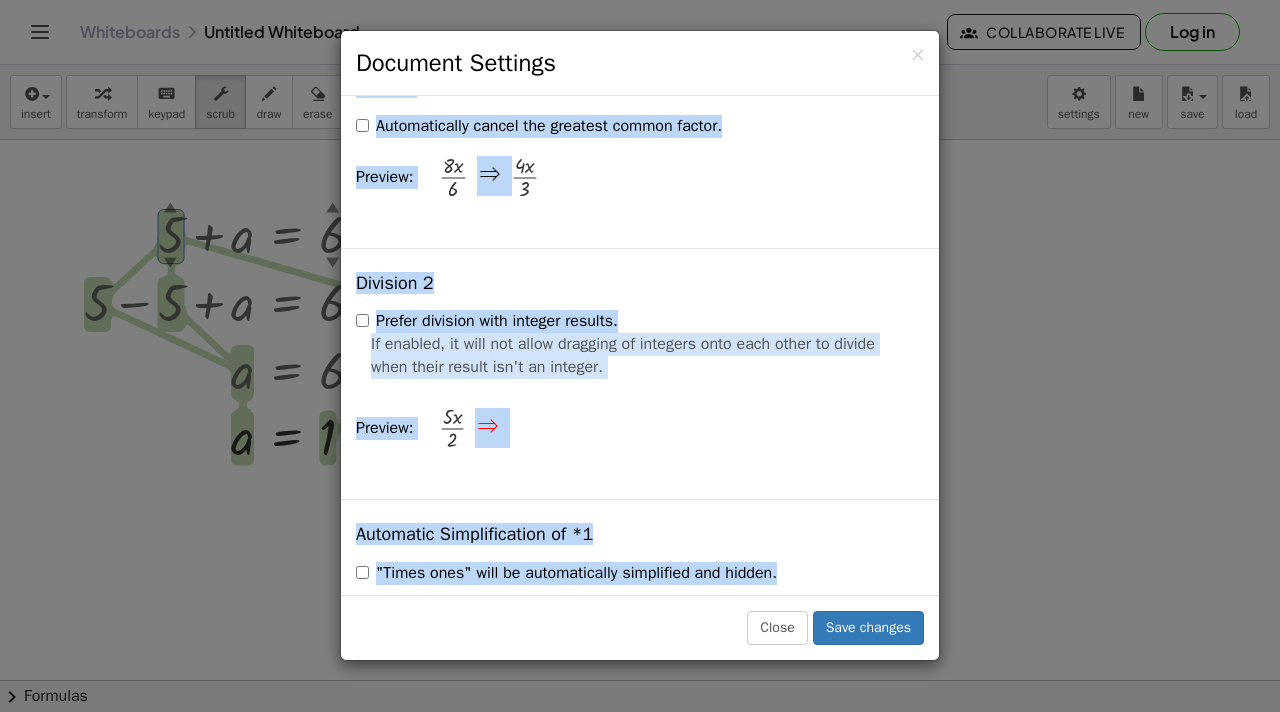 scroll, scrollTop: 2189, scrollLeft: 0, axis: vertical 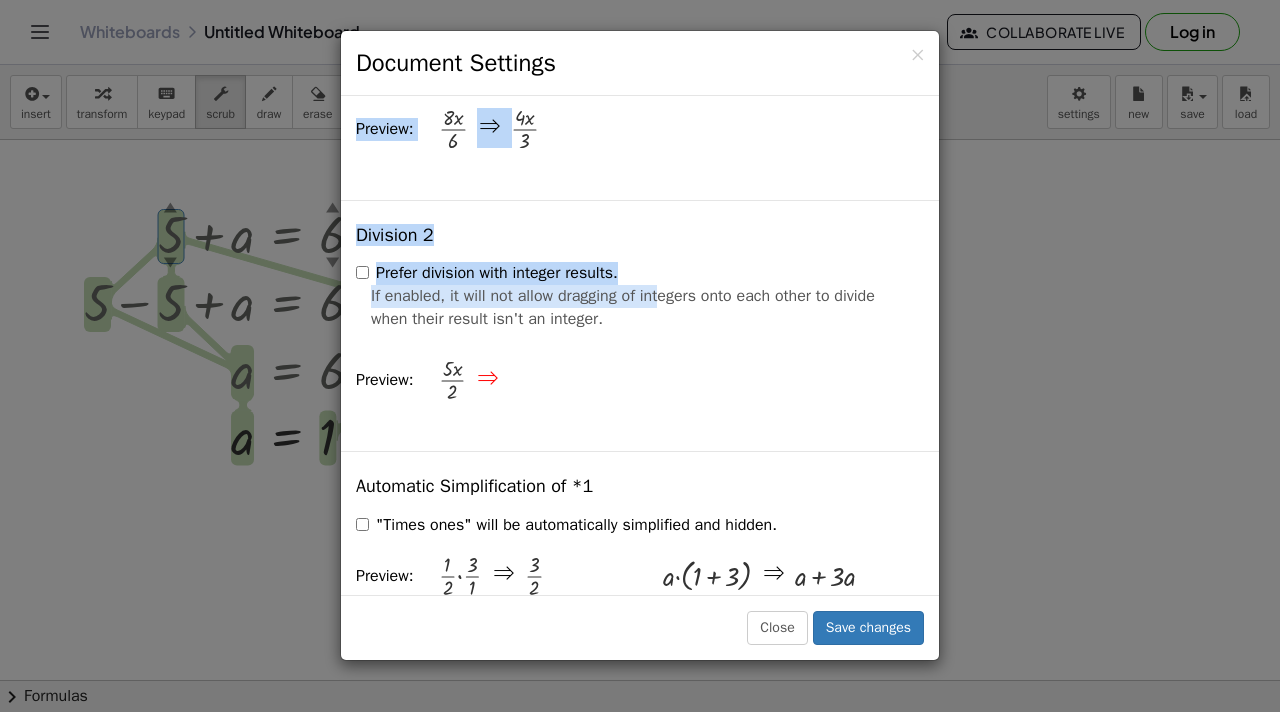 drag, startPoint x: 672, startPoint y: 243, endPoint x: 593, endPoint y: 304, distance: 99.80982 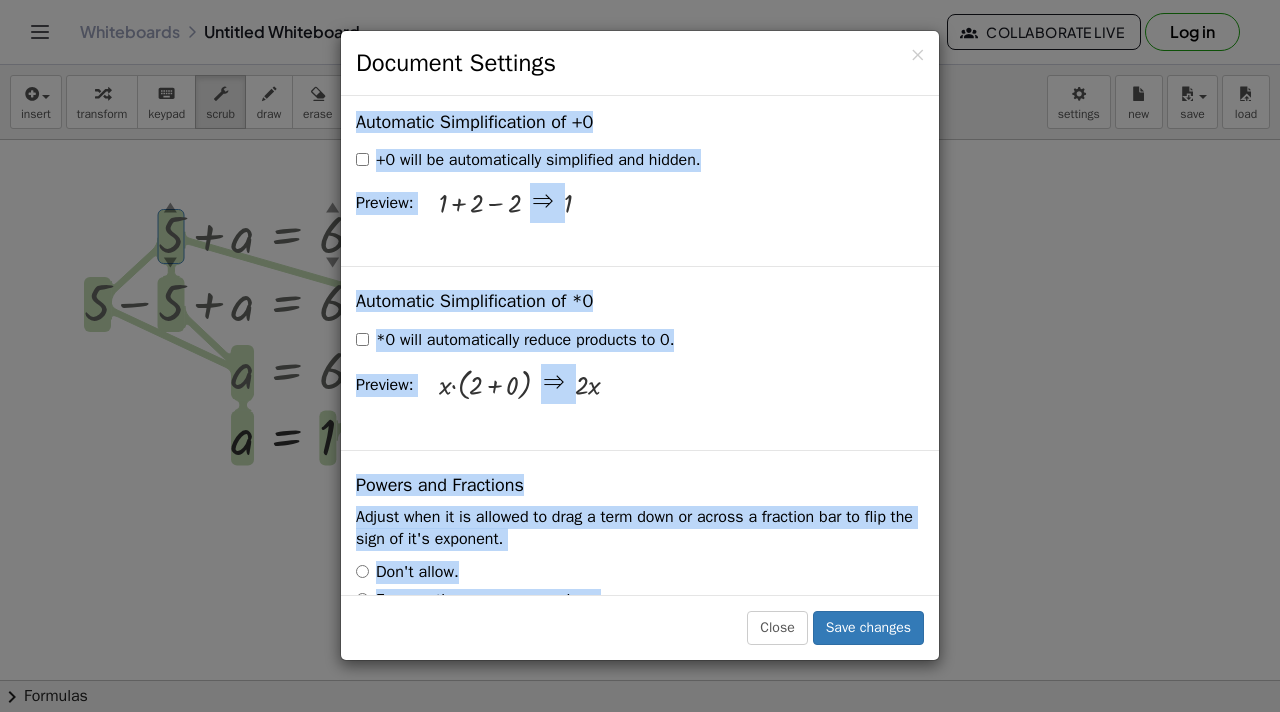 scroll, scrollTop: 2817, scrollLeft: 0, axis: vertical 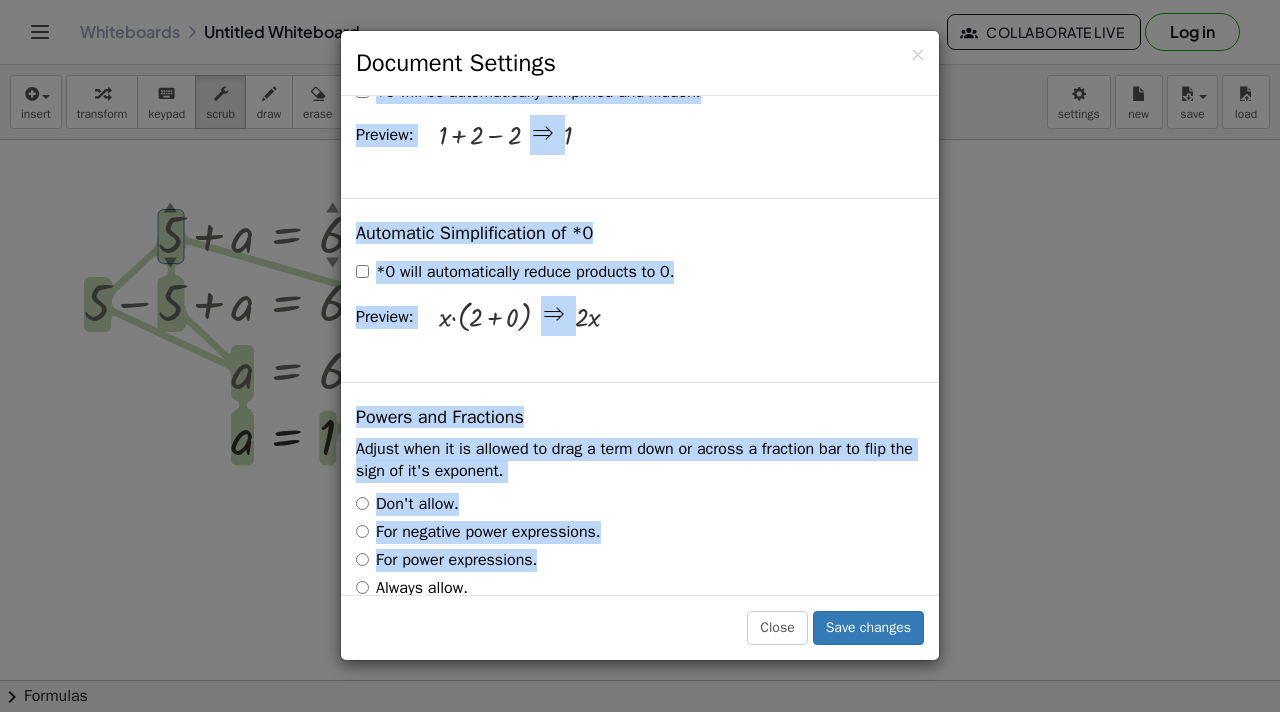drag, startPoint x: 559, startPoint y: 305, endPoint x: 640, endPoint y: 569, distance: 276.1467 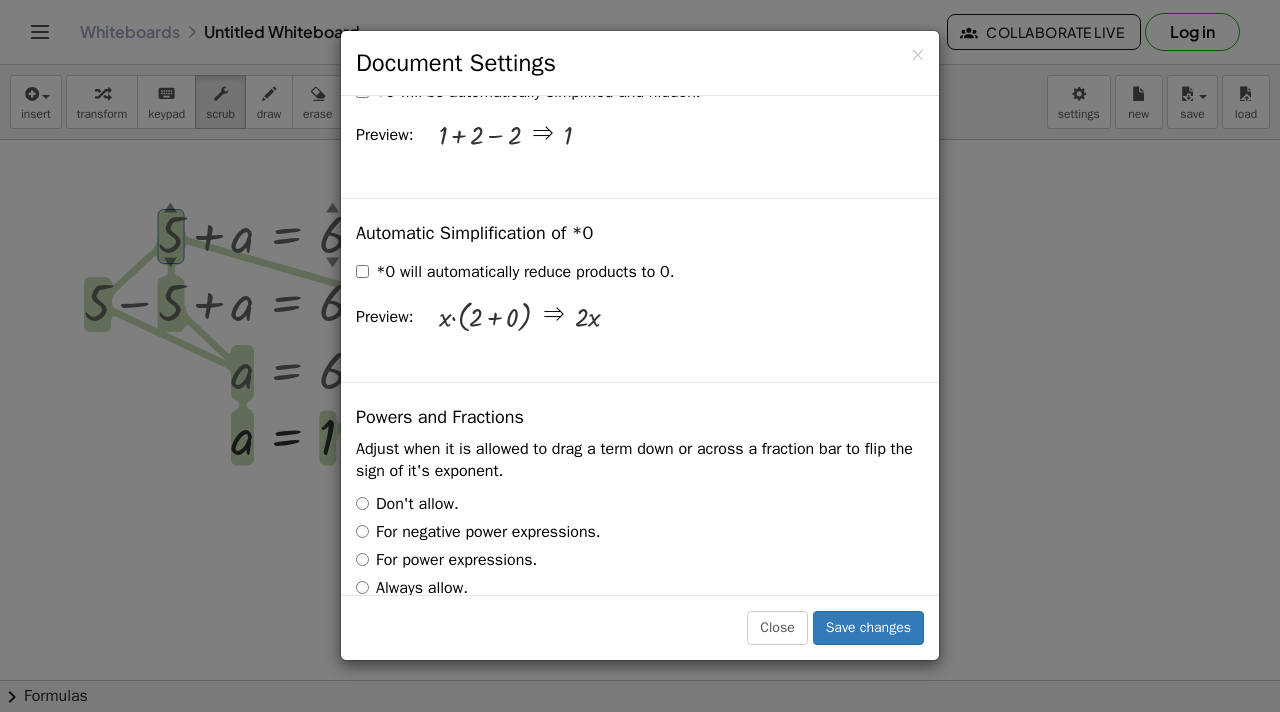 click on "For negative power expressions." at bounding box center (640, 532) 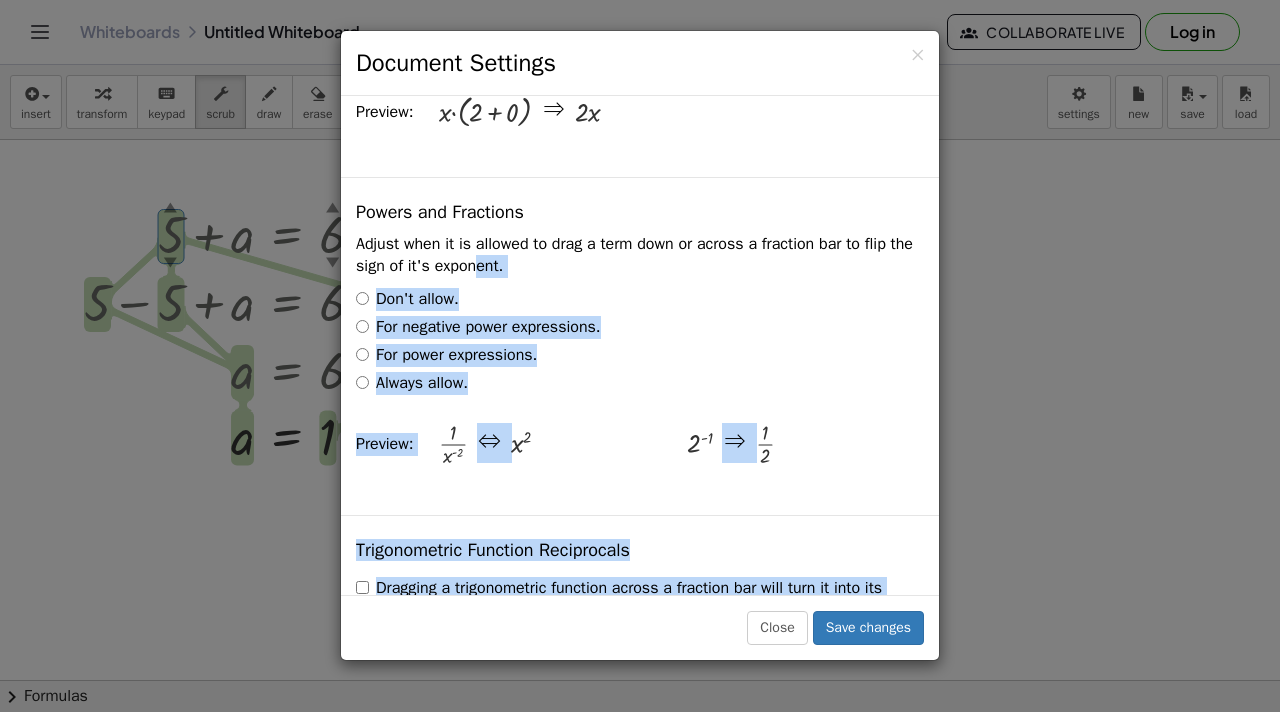 scroll, scrollTop: 3125, scrollLeft: 0, axis: vertical 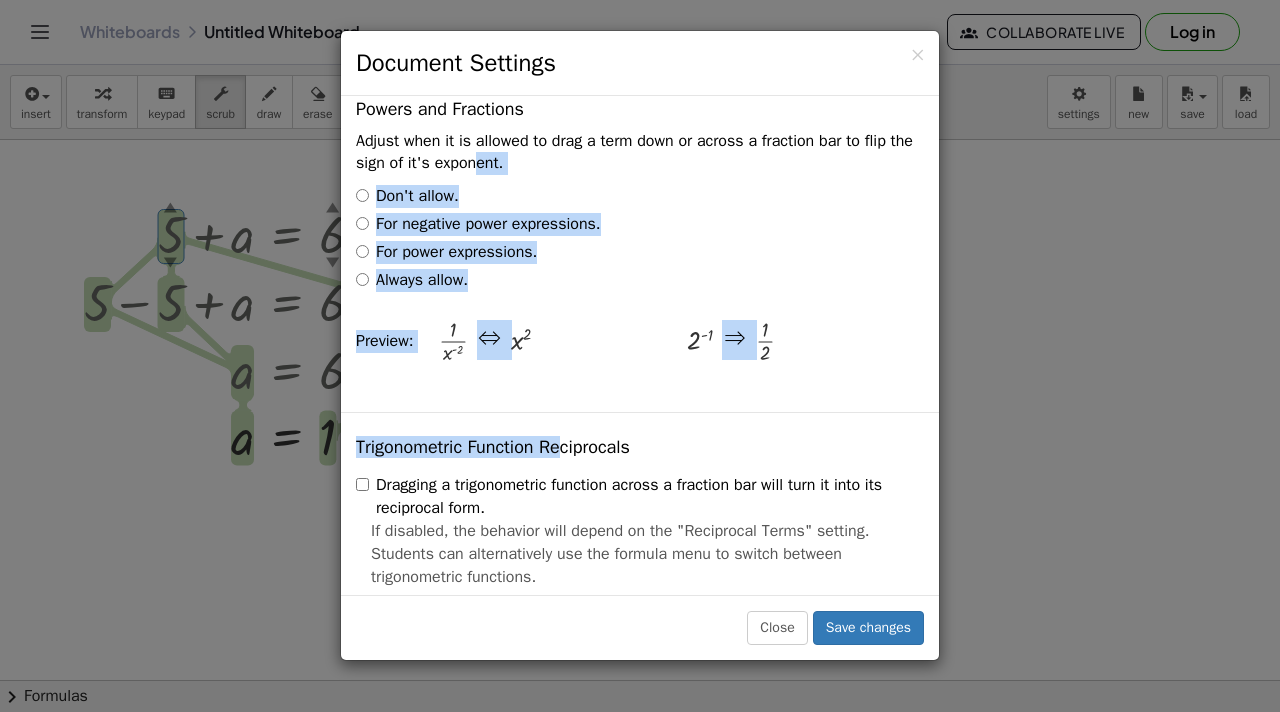 drag, startPoint x: 504, startPoint y: 469, endPoint x: 576, endPoint y: 440, distance: 77.62087 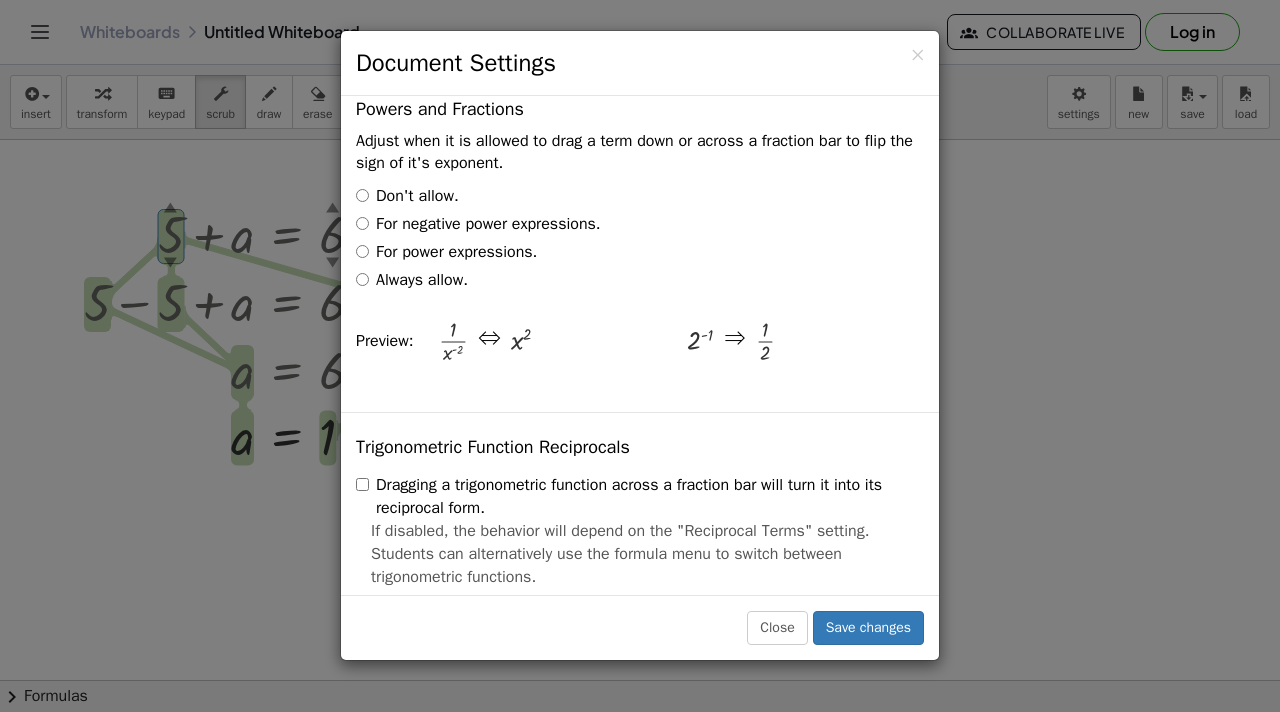 click on "Always allow." at bounding box center [412, 280] 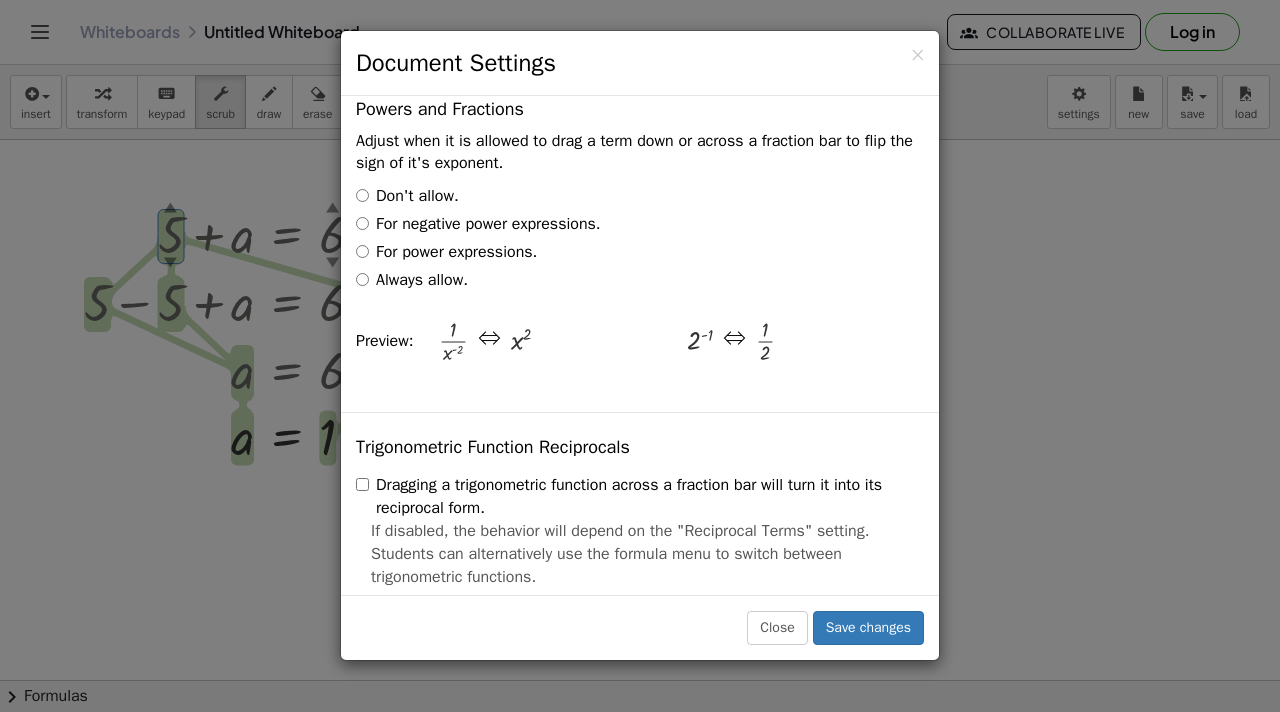click on "For power expressions." at bounding box center [446, 252] 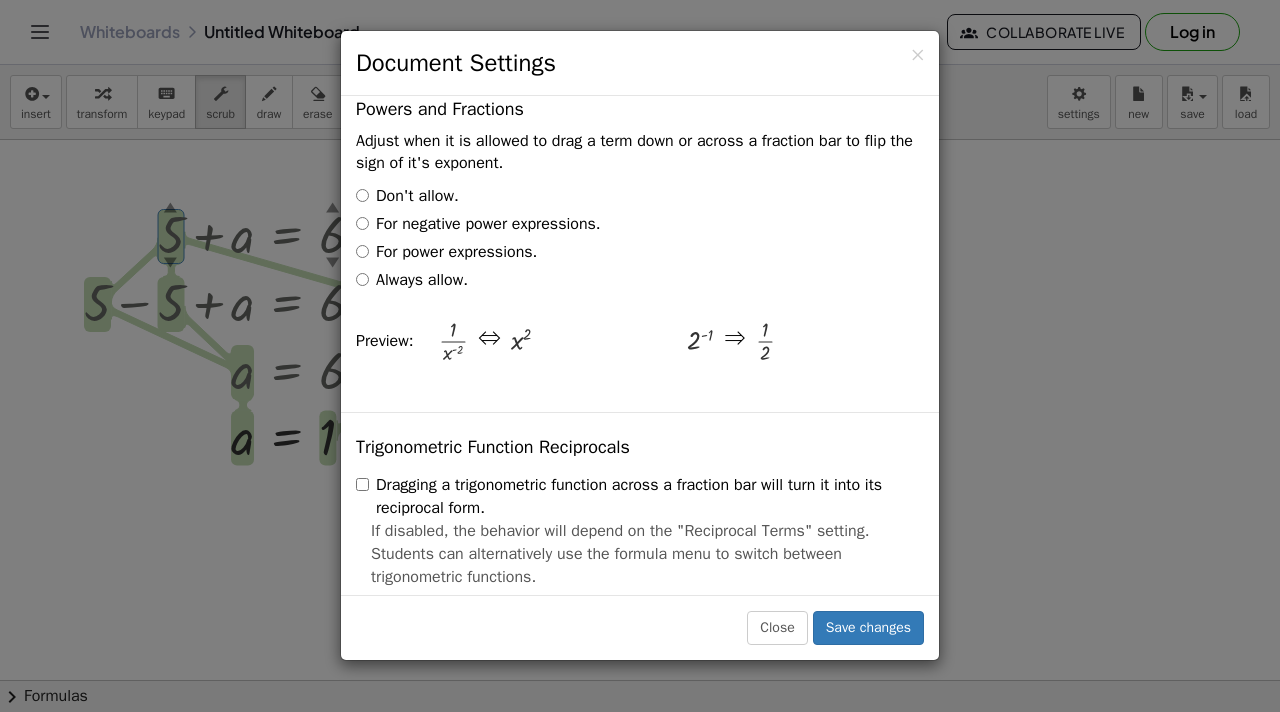 click on "For negative power expressions." at bounding box center (478, 224) 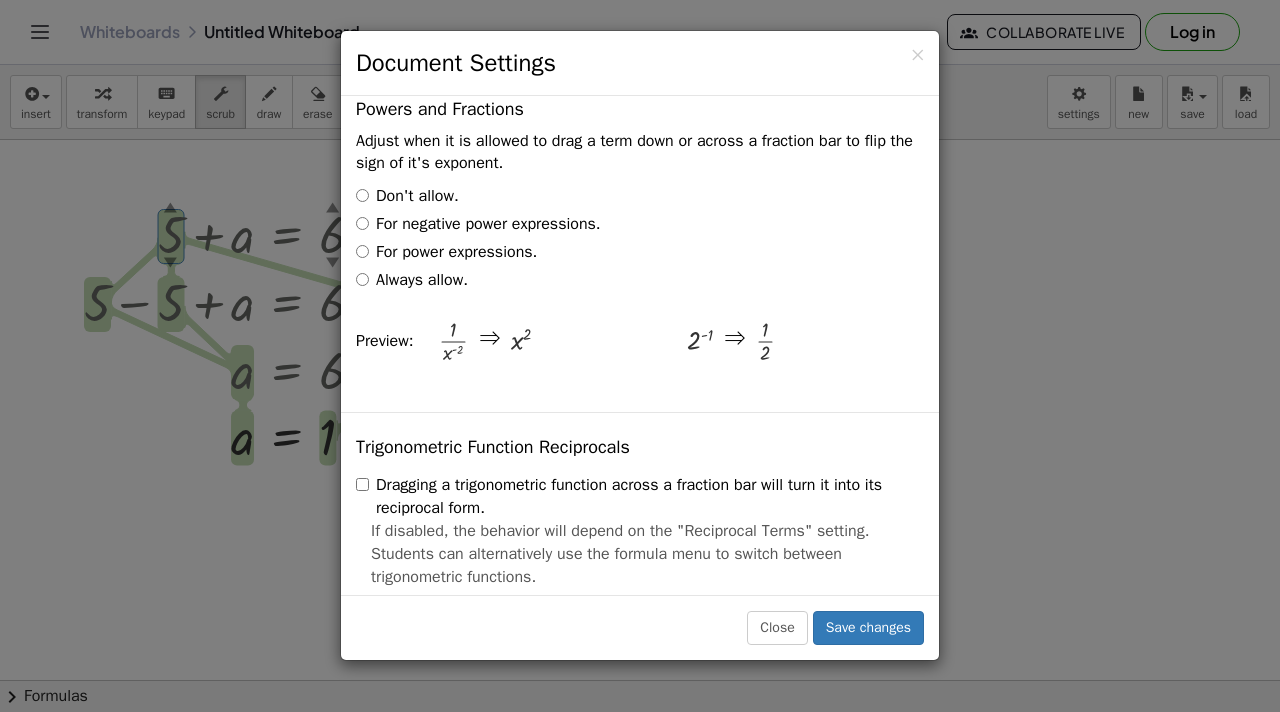 click on "For power expressions." at bounding box center (446, 252) 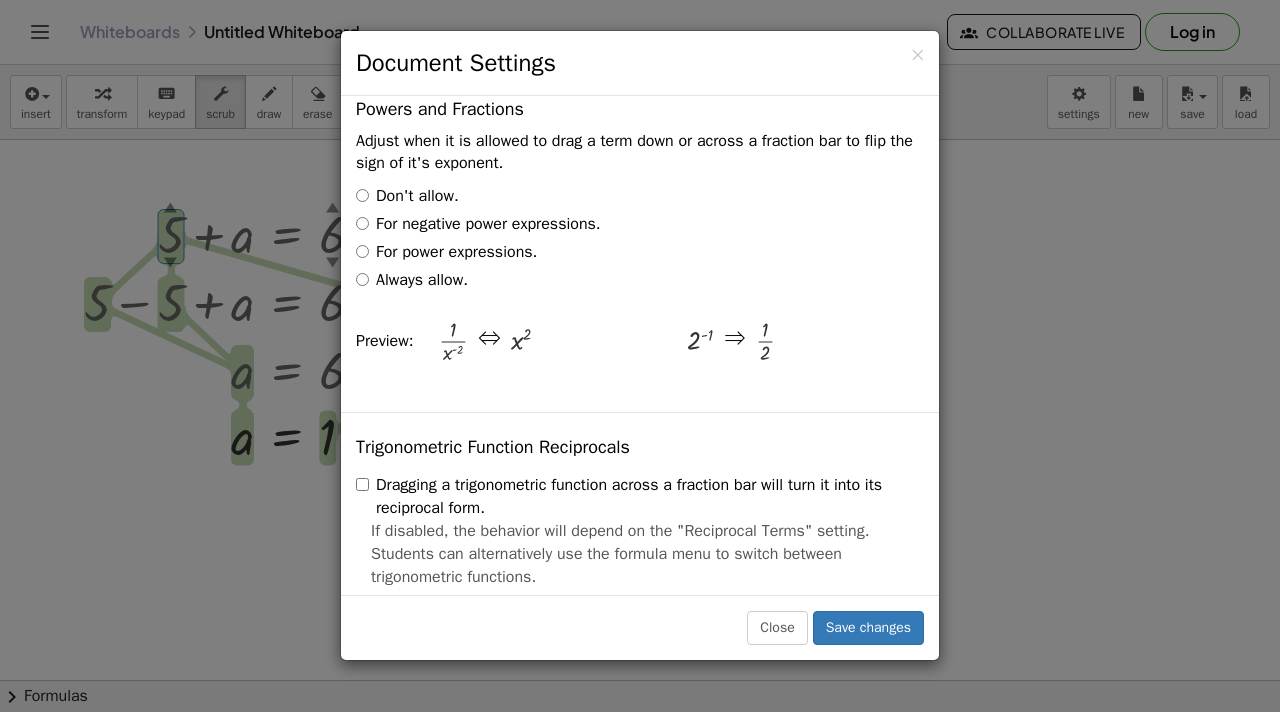 click on "Adjust when it is allowed to drag a term down or across a fraction
bar to flip the sign of it's exponent.
Don't allow.
For negative power expressions.
For power expressions.
Always allow.
Preview:
· 1 · x ( - 2 )
⇔
x 2
2 ( - 1 )
⇒
· 1 · 2" at bounding box center (640, 255) 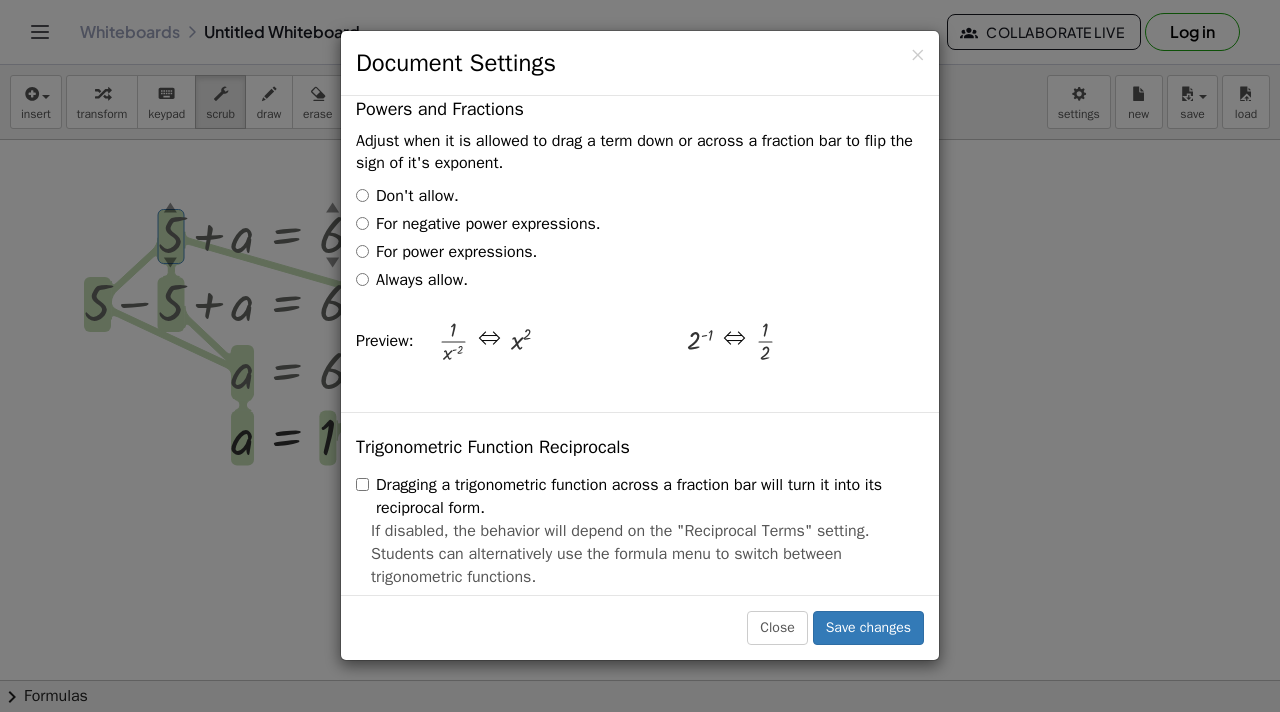 click on "For power expressions." at bounding box center [446, 252] 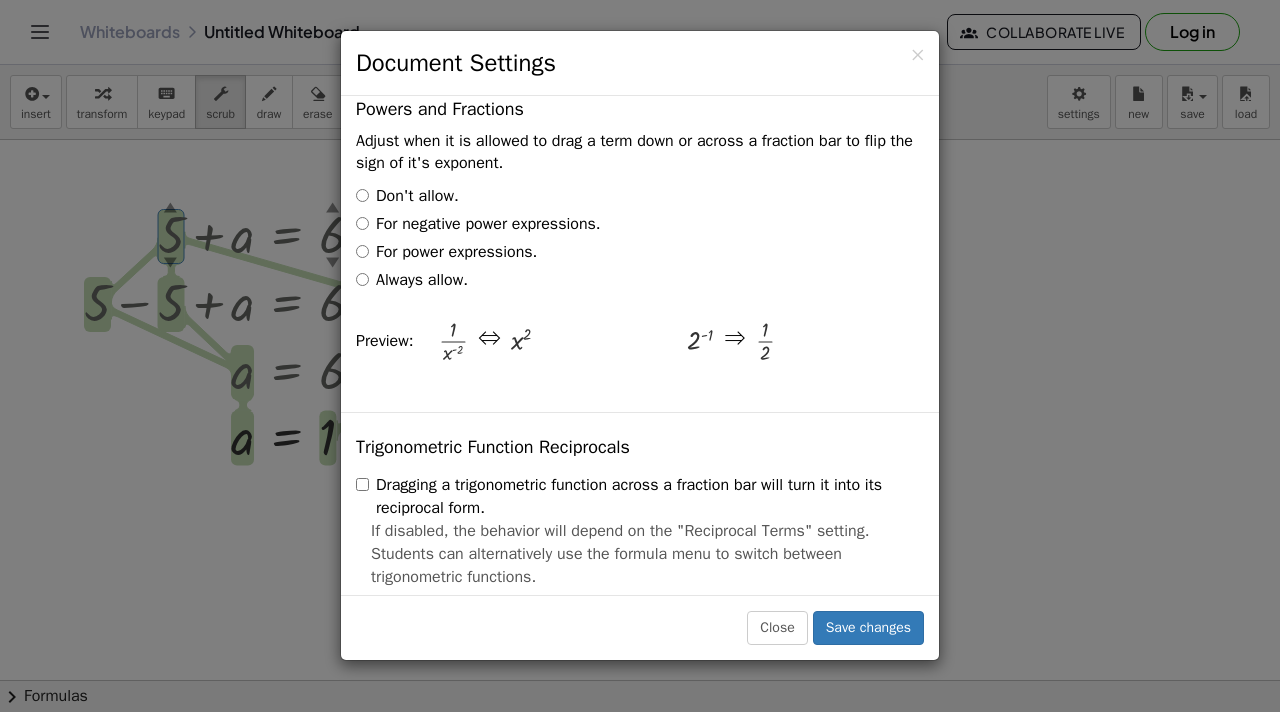 click on "Always allow." at bounding box center (412, 280) 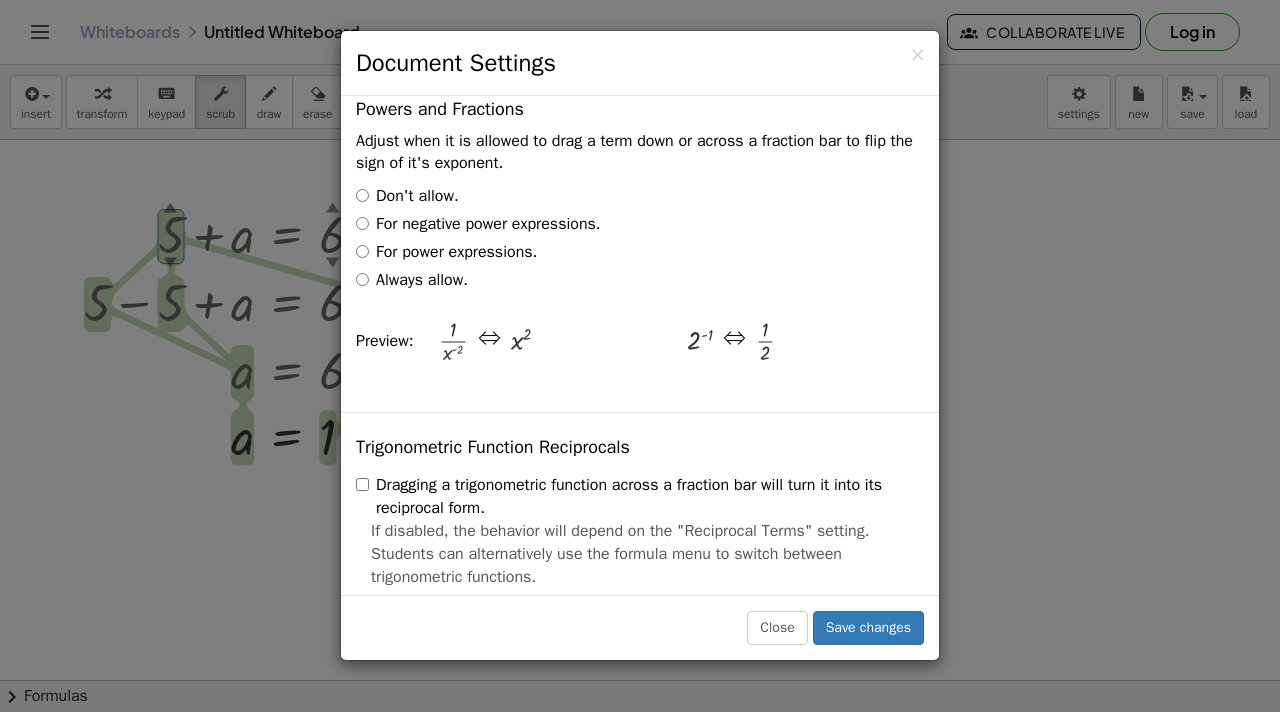 click on "For power expressions." at bounding box center [446, 252] 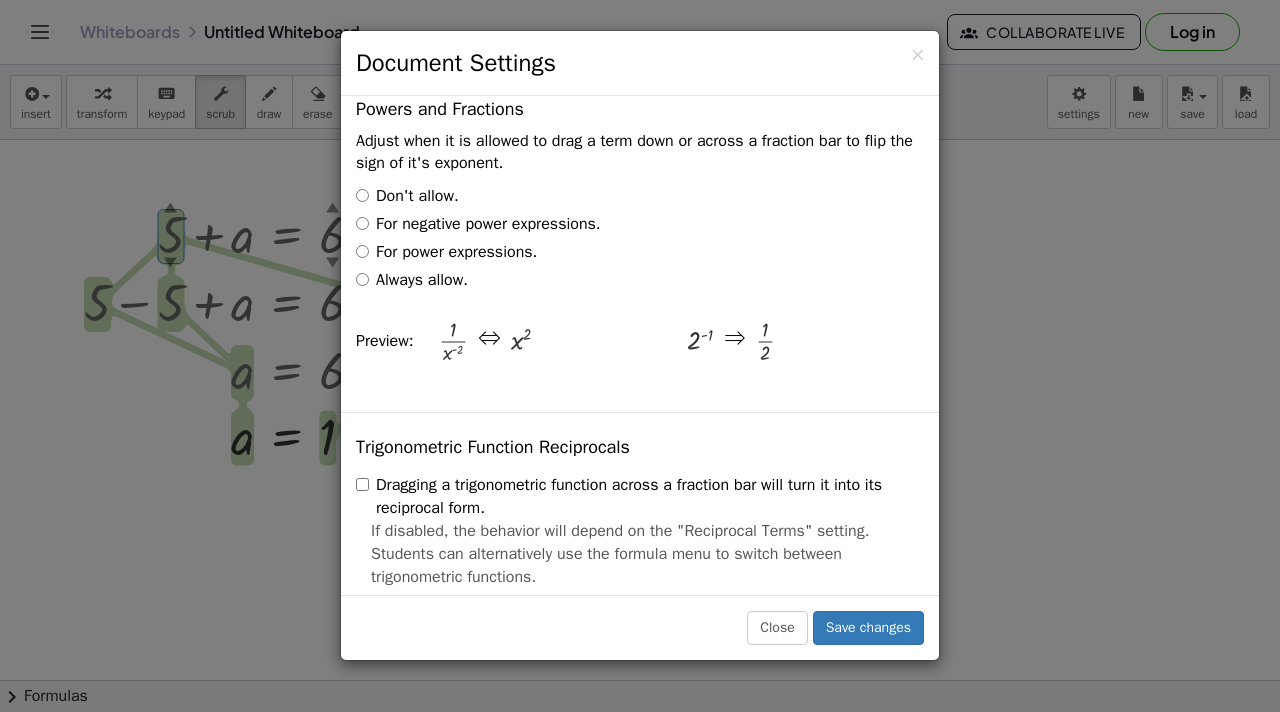 drag, startPoint x: 549, startPoint y: 455, endPoint x: 566, endPoint y: 562, distance: 108.34205 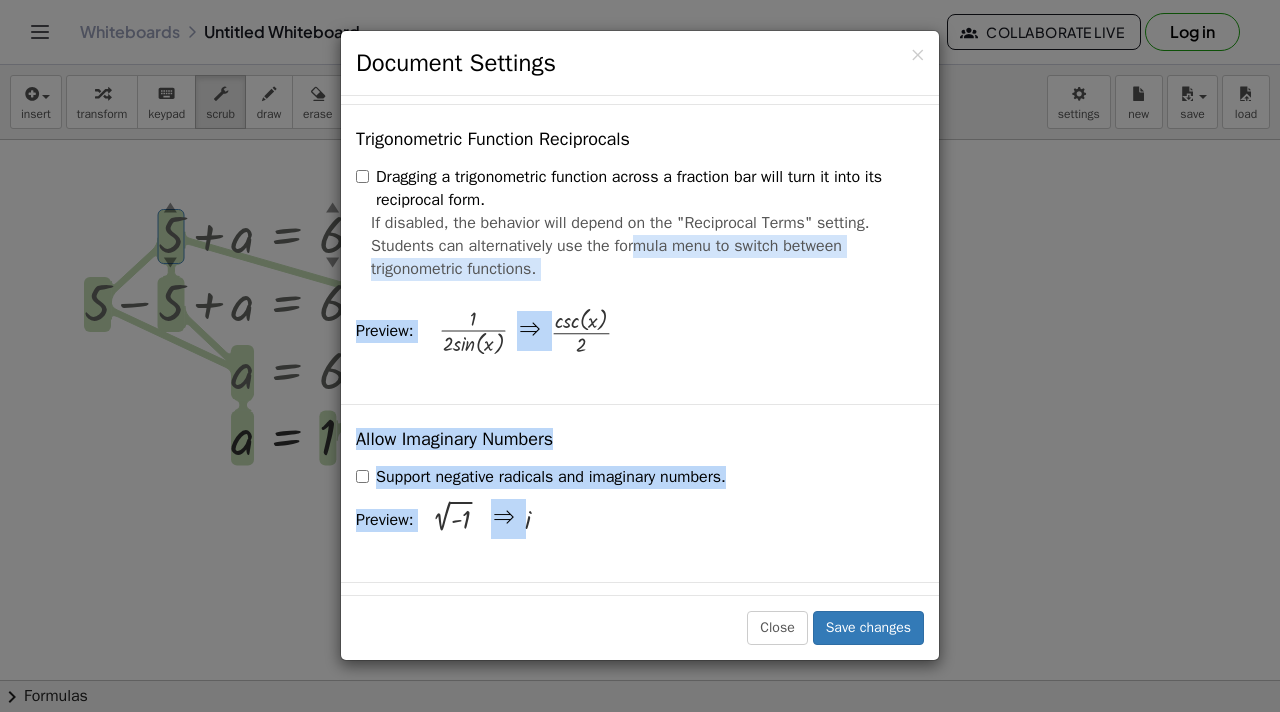 drag, startPoint x: 566, startPoint y: 562, endPoint x: 633, endPoint y: 621, distance: 89.27486 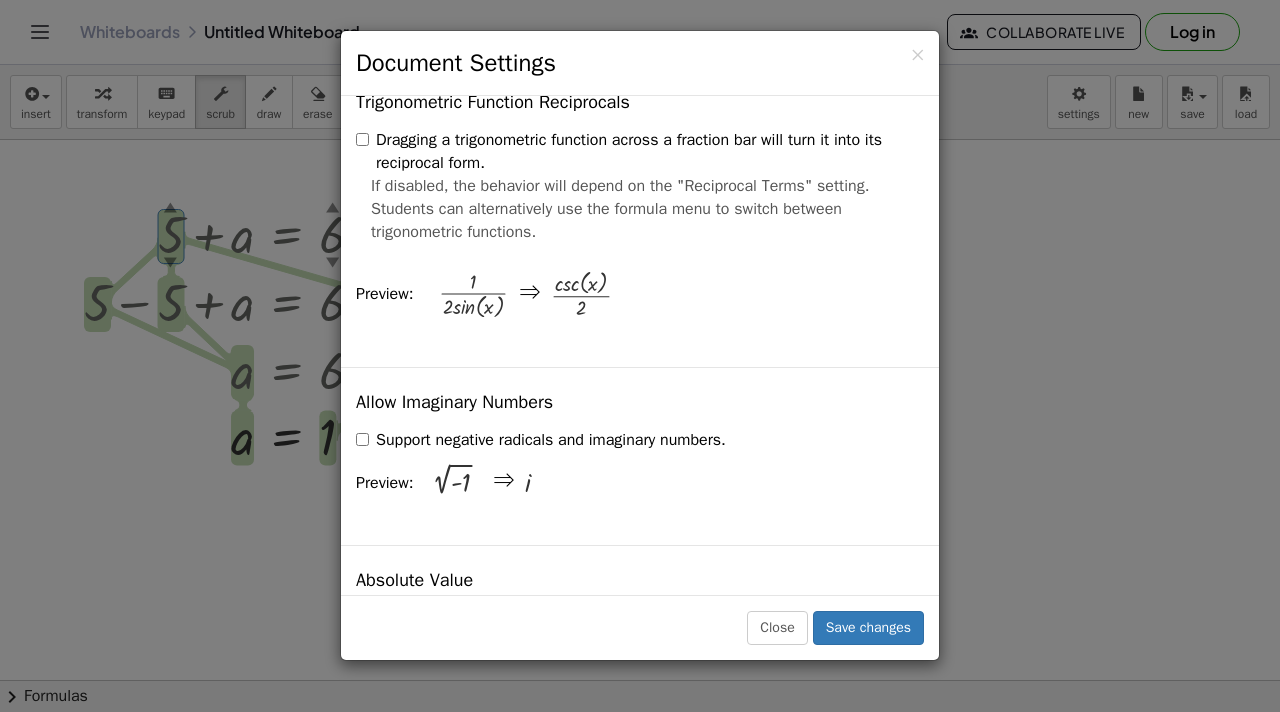 click on "i" at bounding box center (720, 483) 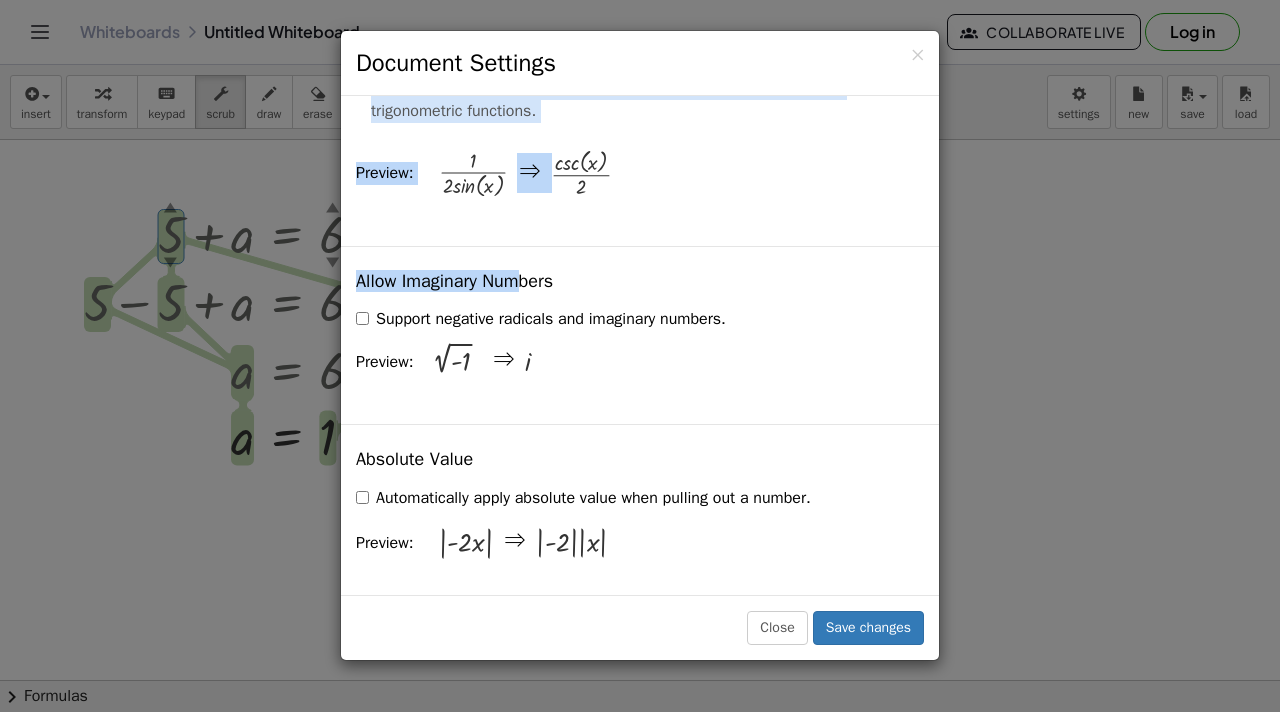 scroll, scrollTop: 3547, scrollLeft: 0, axis: vertical 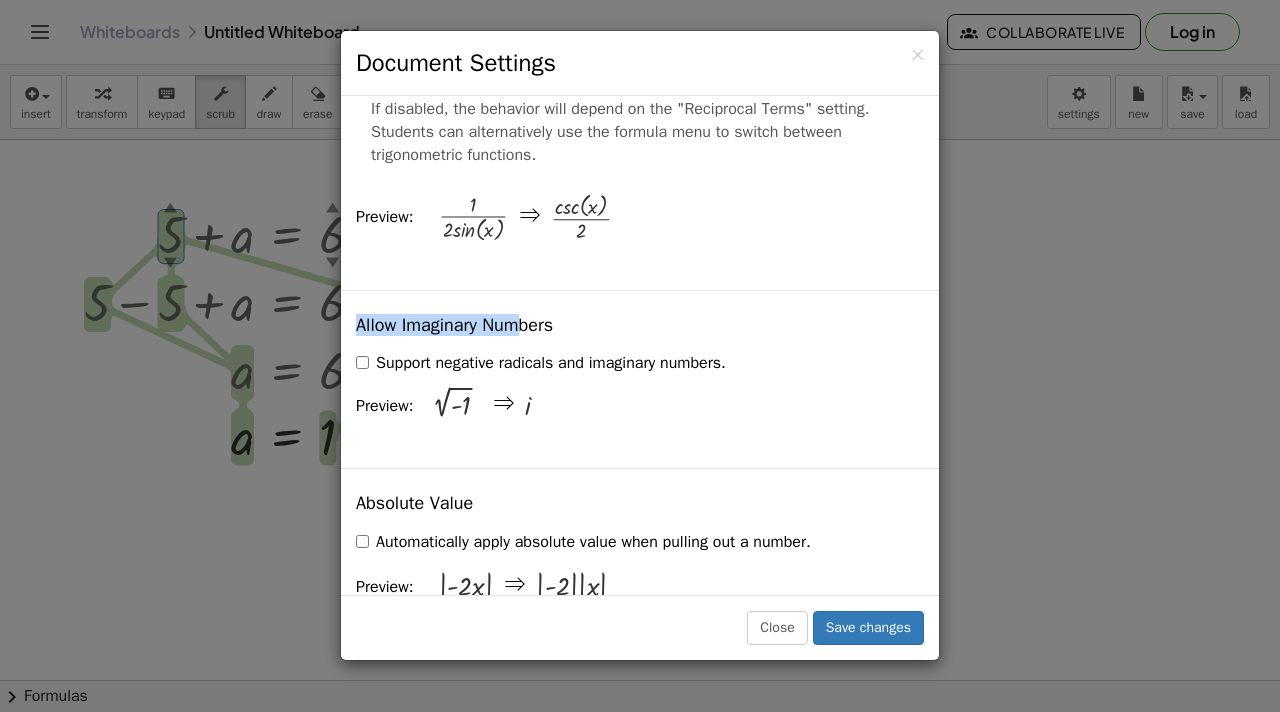 drag, startPoint x: 532, startPoint y: 401, endPoint x: 645, endPoint y: 253, distance: 186.20688 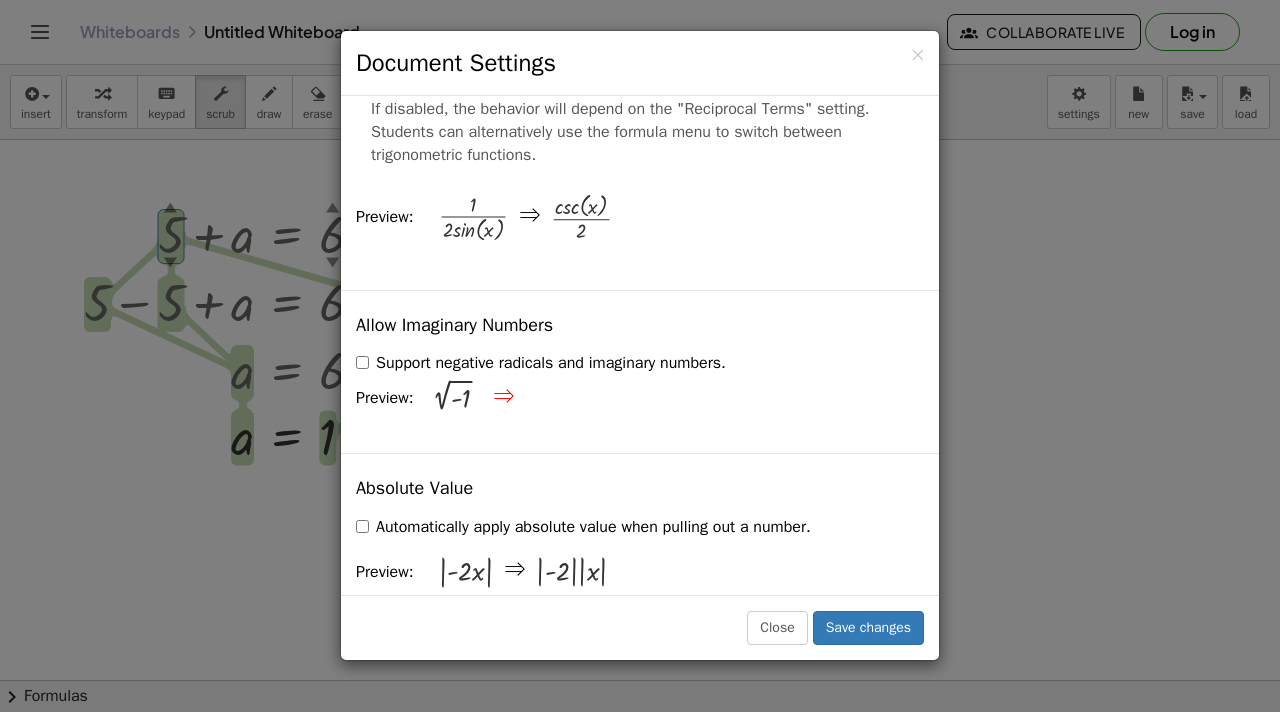 click on "Support negative radicals and imaginary numbers." at bounding box center (541, 363) 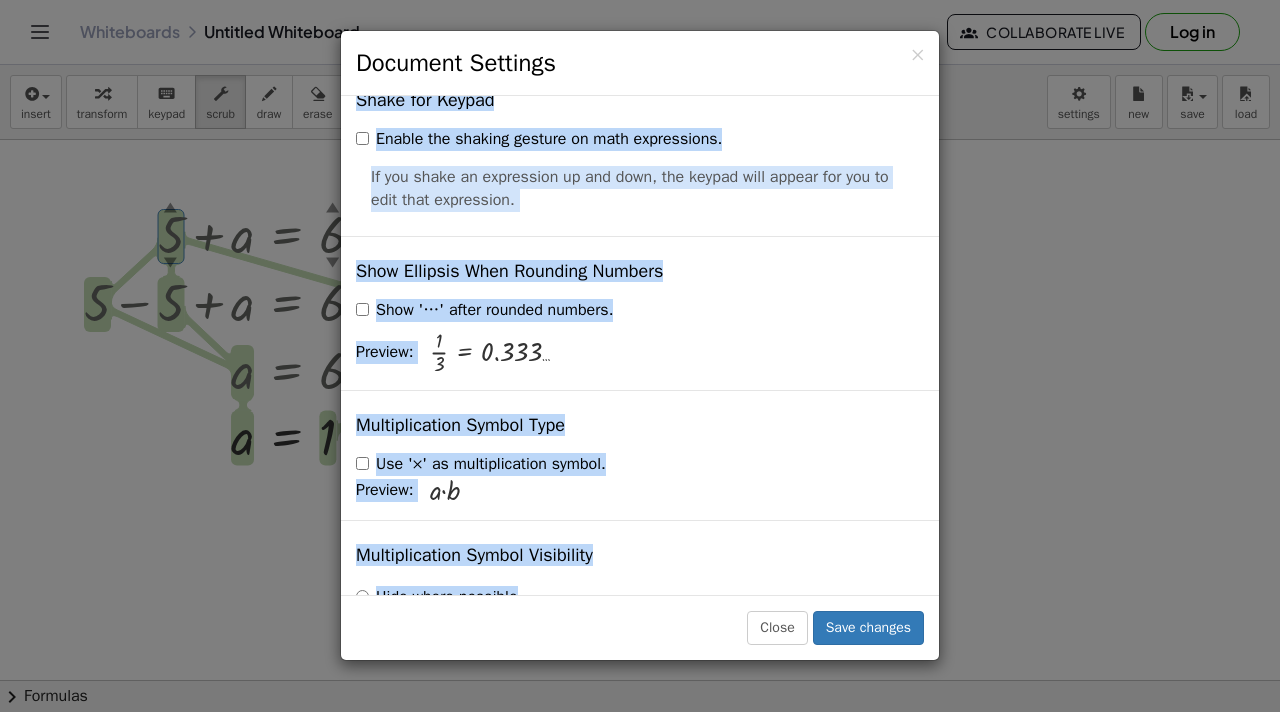 scroll, scrollTop: 4843, scrollLeft: 0, axis: vertical 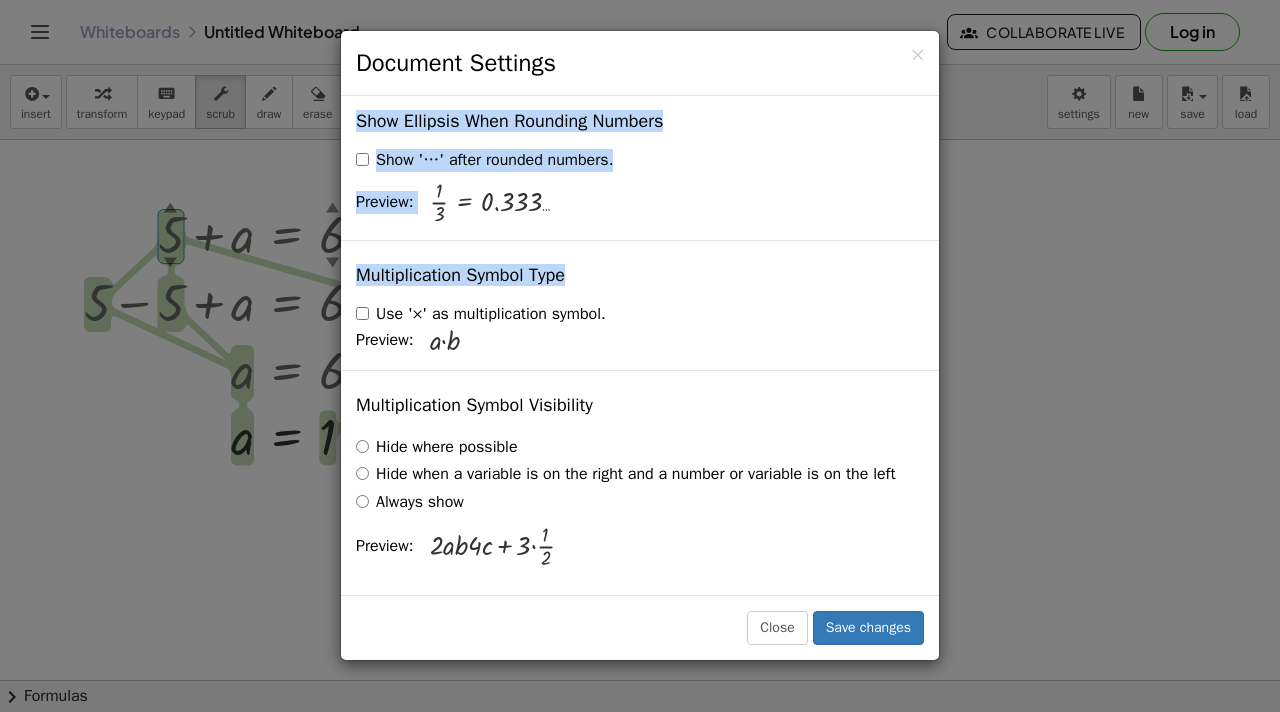 drag, startPoint x: 533, startPoint y: 332, endPoint x: 643, endPoint y: 263, distance: 129.84991 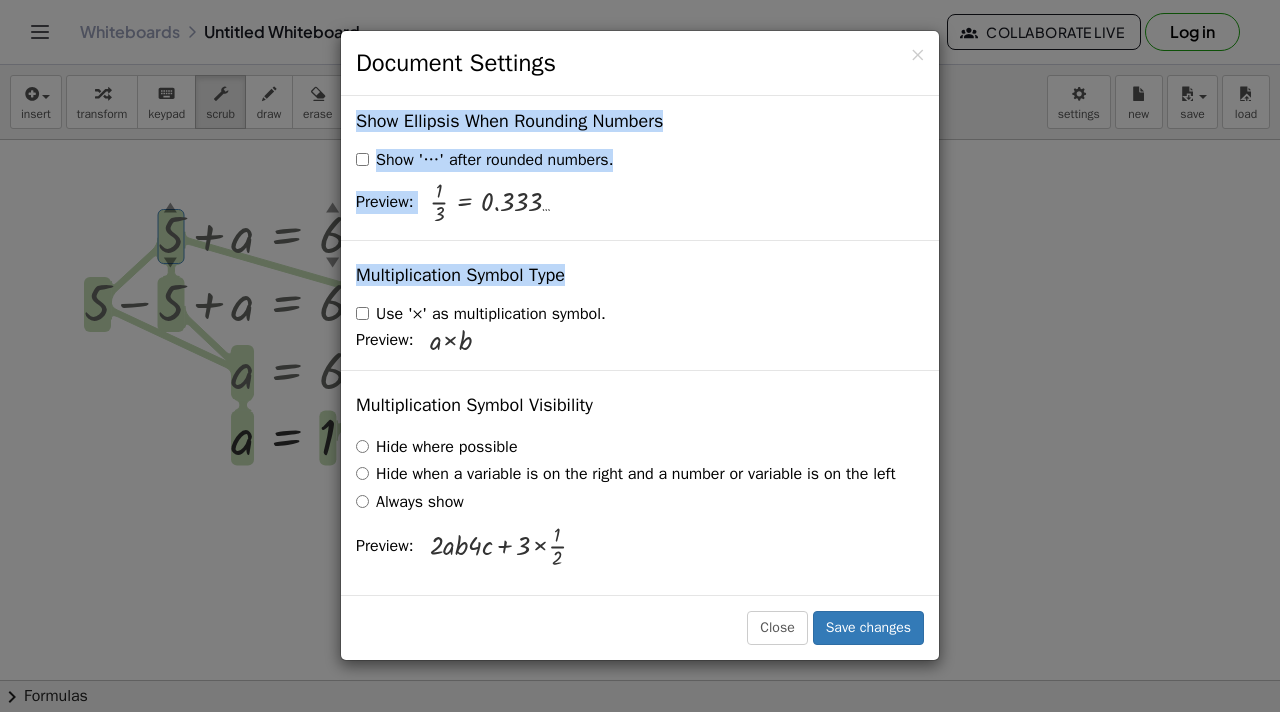 click on "Hide when a variable is on the right and a number or variable is on the left" at bounding box center (626, 474) 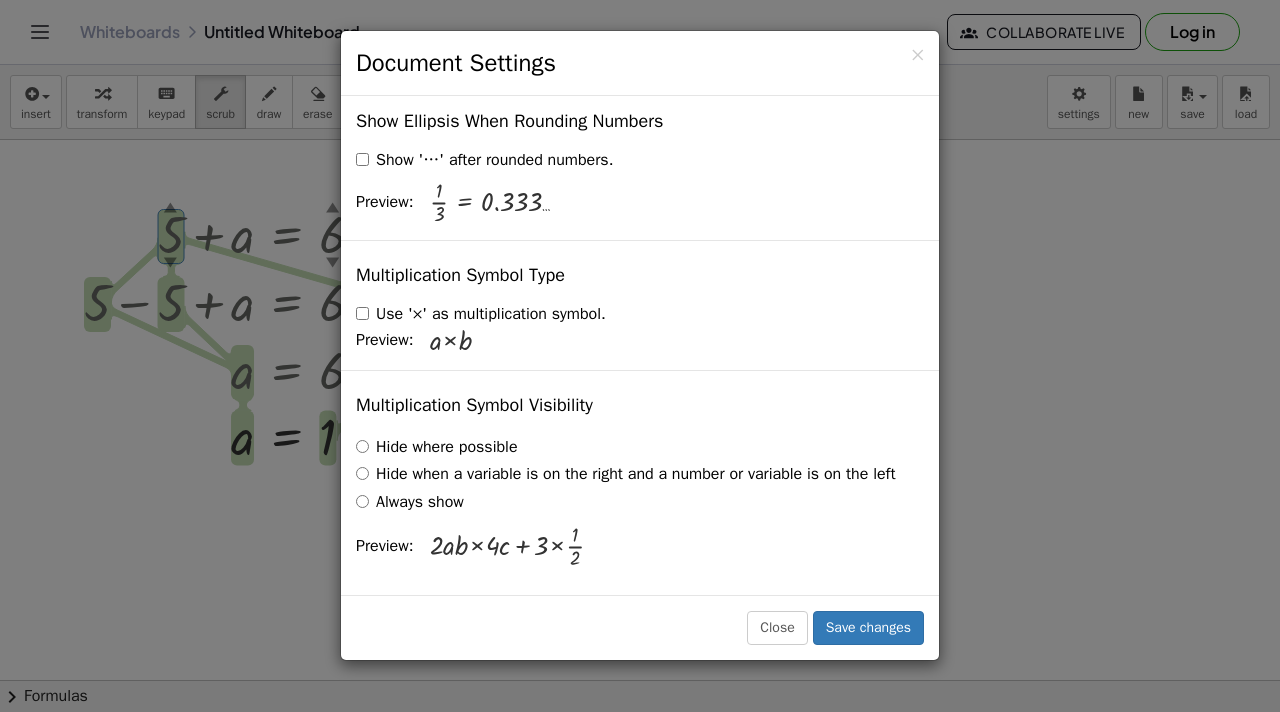 click on "Hide where possible" at bounding box center [437, 447] 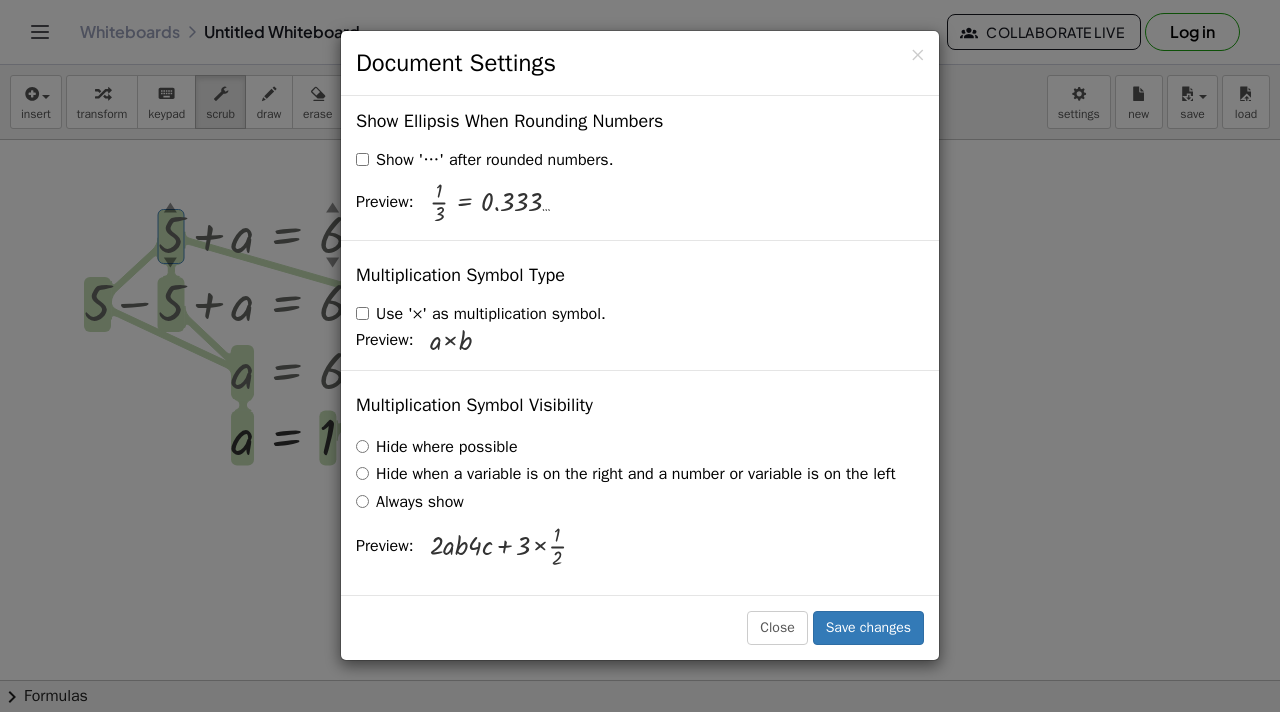 click on "Use '×' as multiplication symbol." at bounding box center (481, 314) 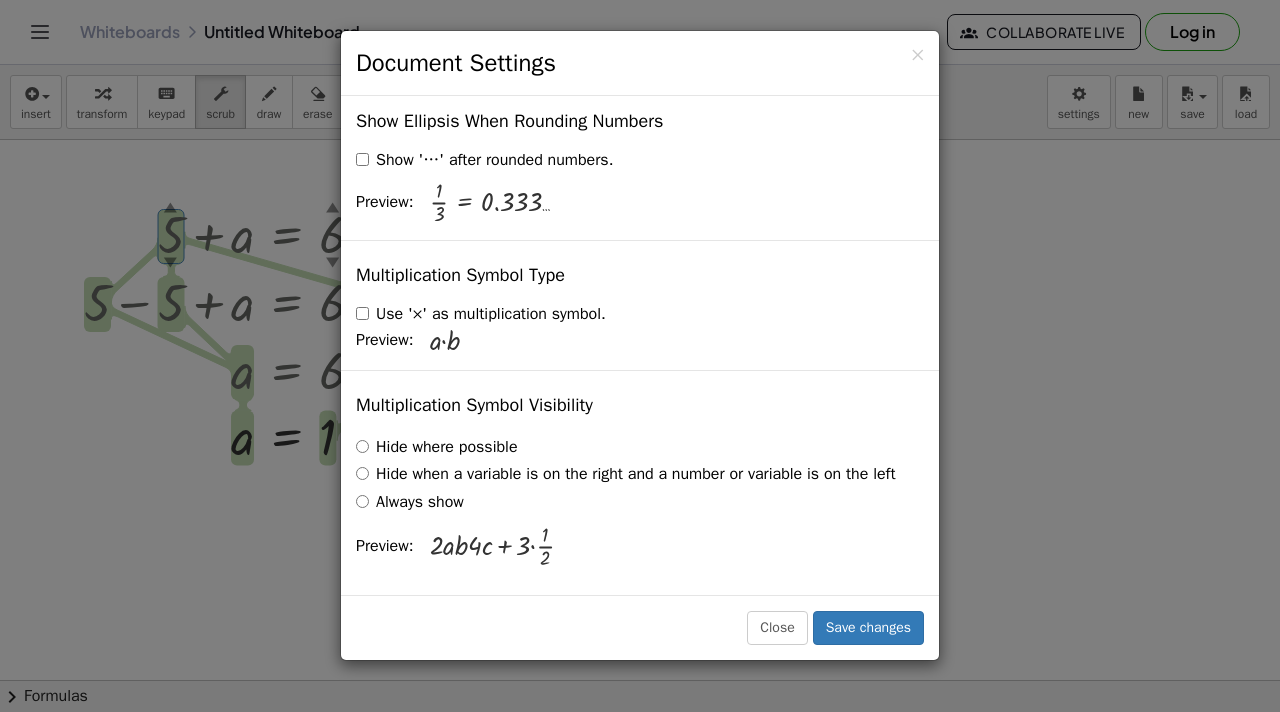 click on "Hide when a variable is on the right and a number or variable is on the left" at bounding box center [626, 474] 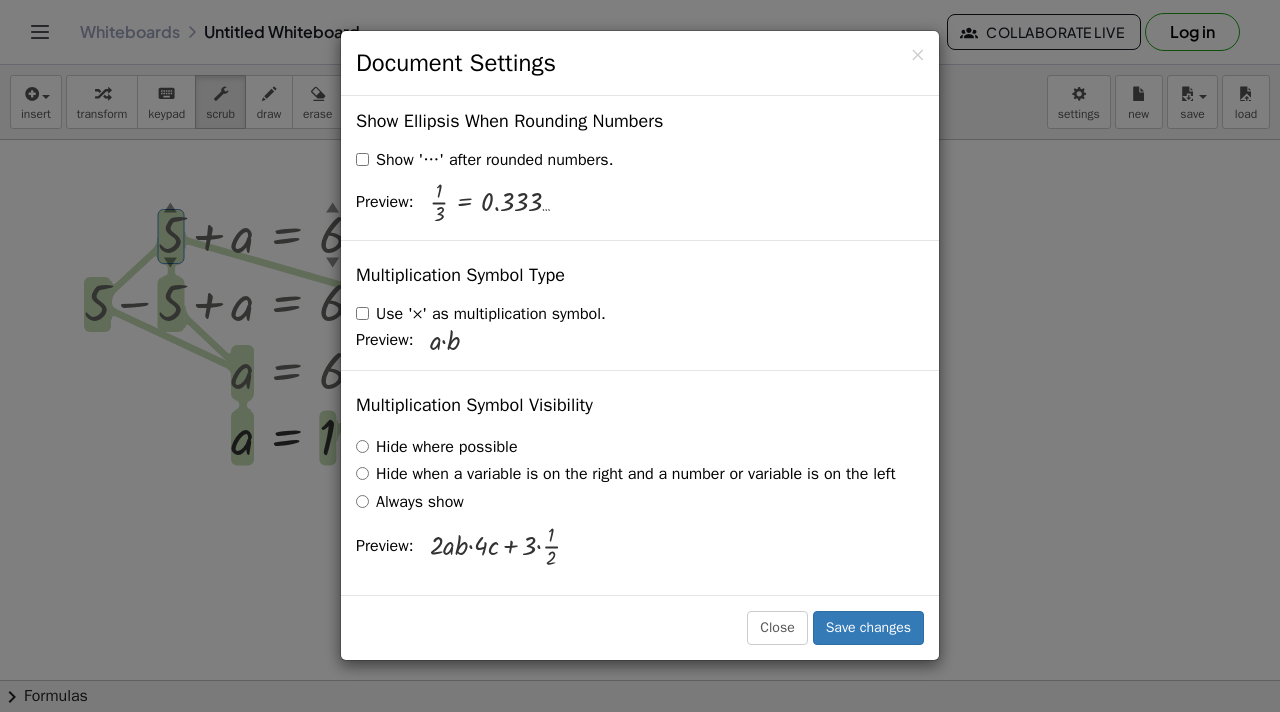 click on "Hide where possible" at bounding box center [437, 447] 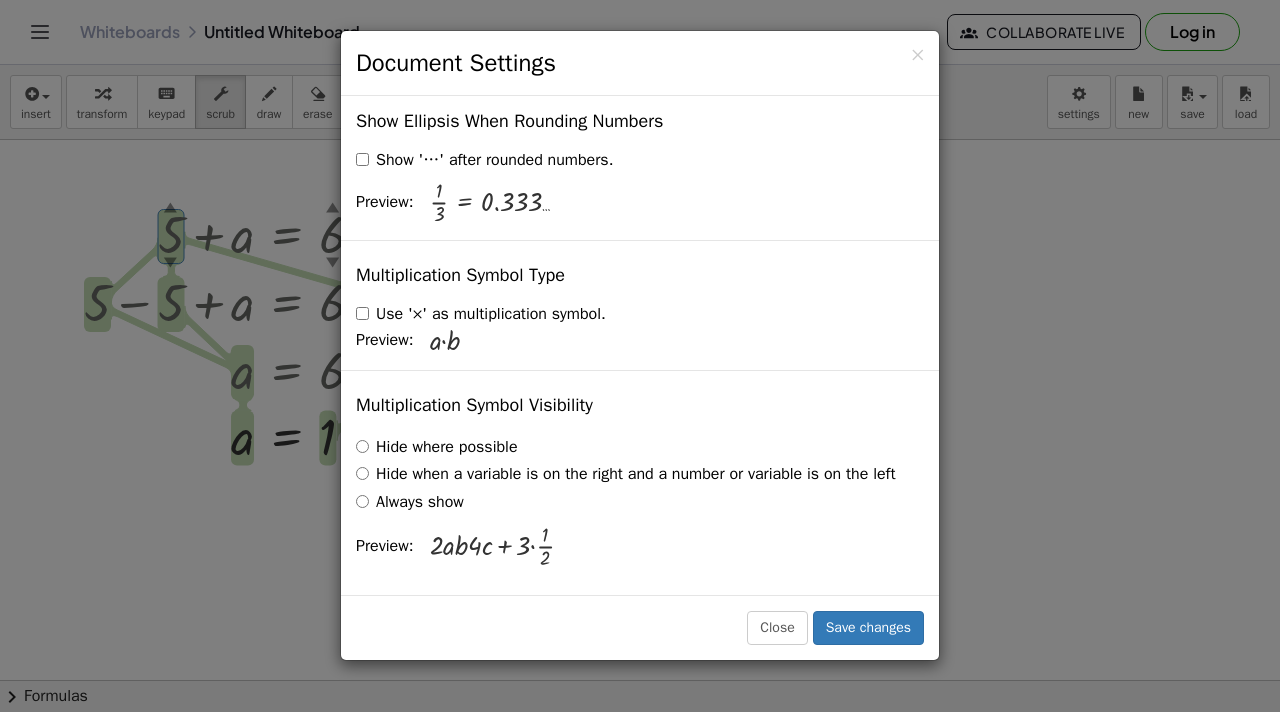 click on "Hide when a variable is on the right and a number or variable is on the left" at bounding box center (626, 474) 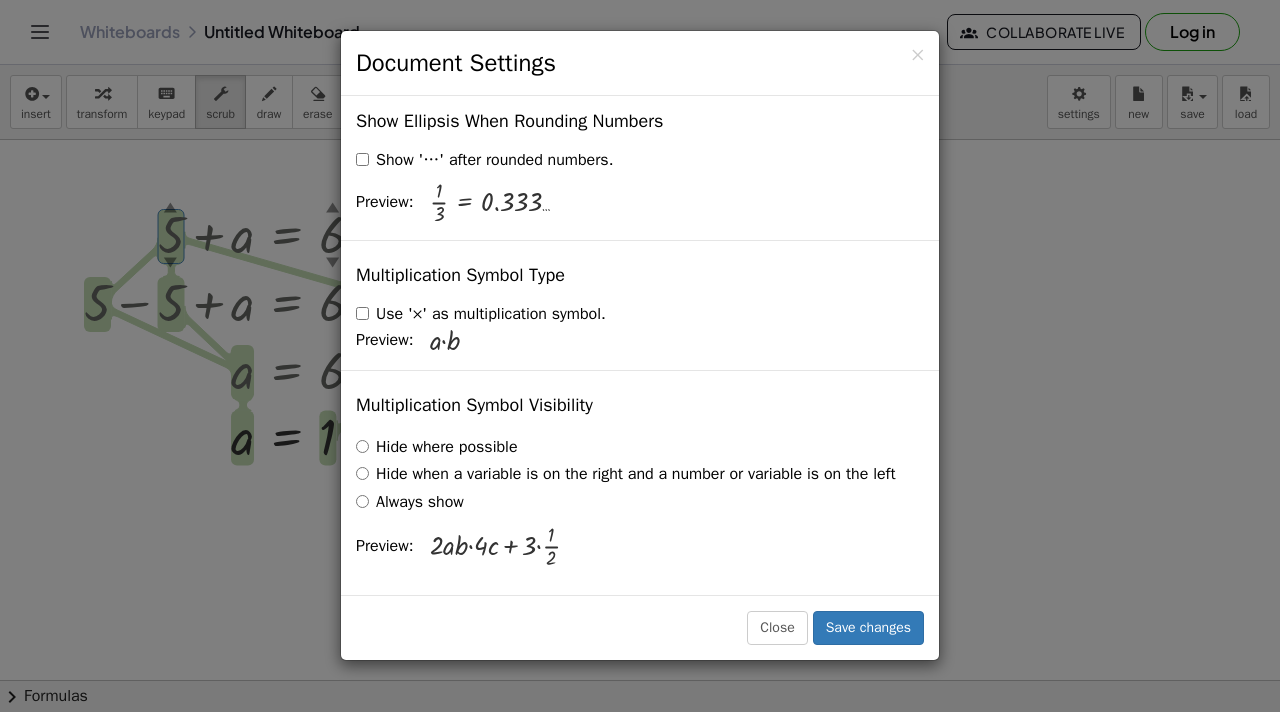 click on "Always show" at bounding box center (410, 502) 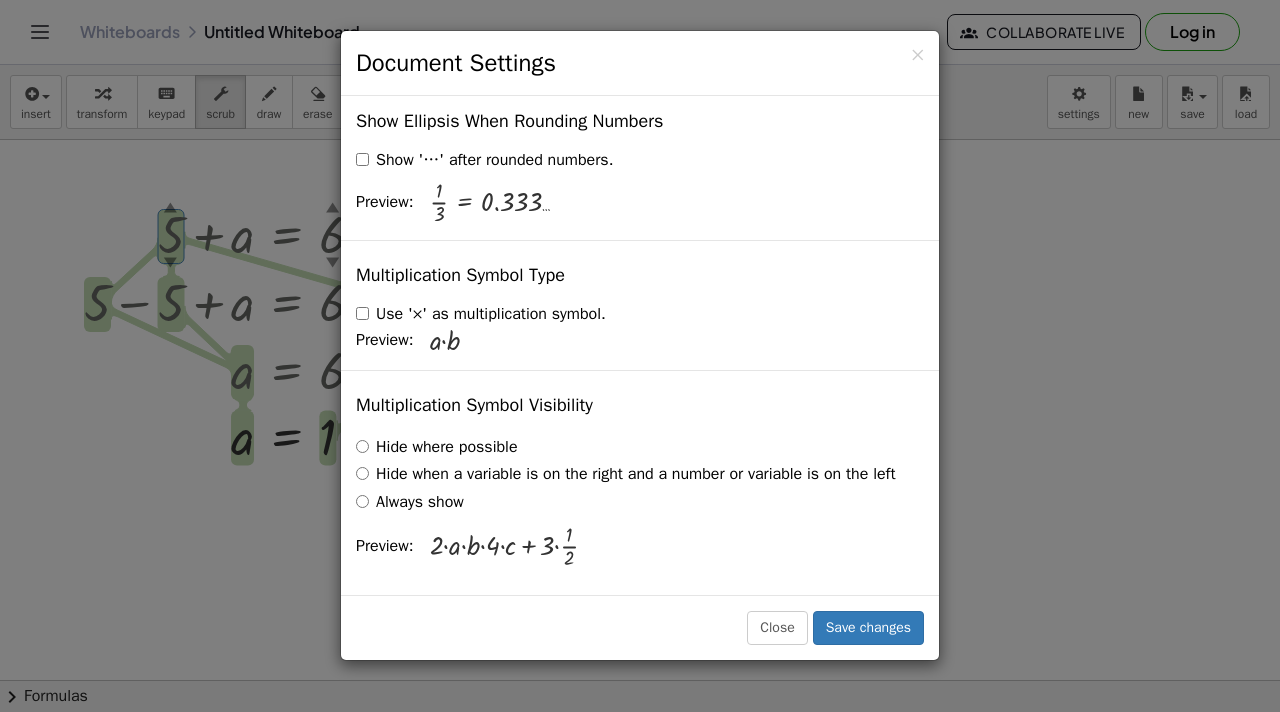click on "Hide when a variable is on the right and a number or variable is on the left" at bounding box center [626, 474] 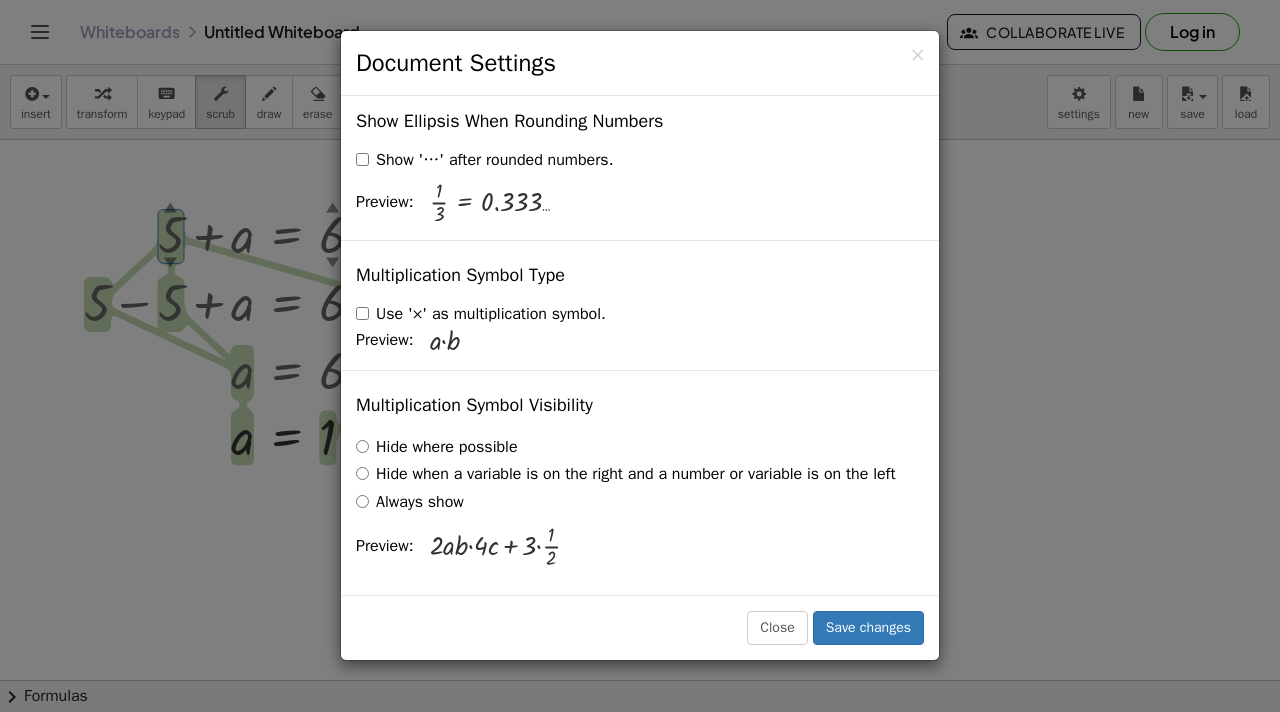 click on "Hide where possible" at bounding box center (437, 447) 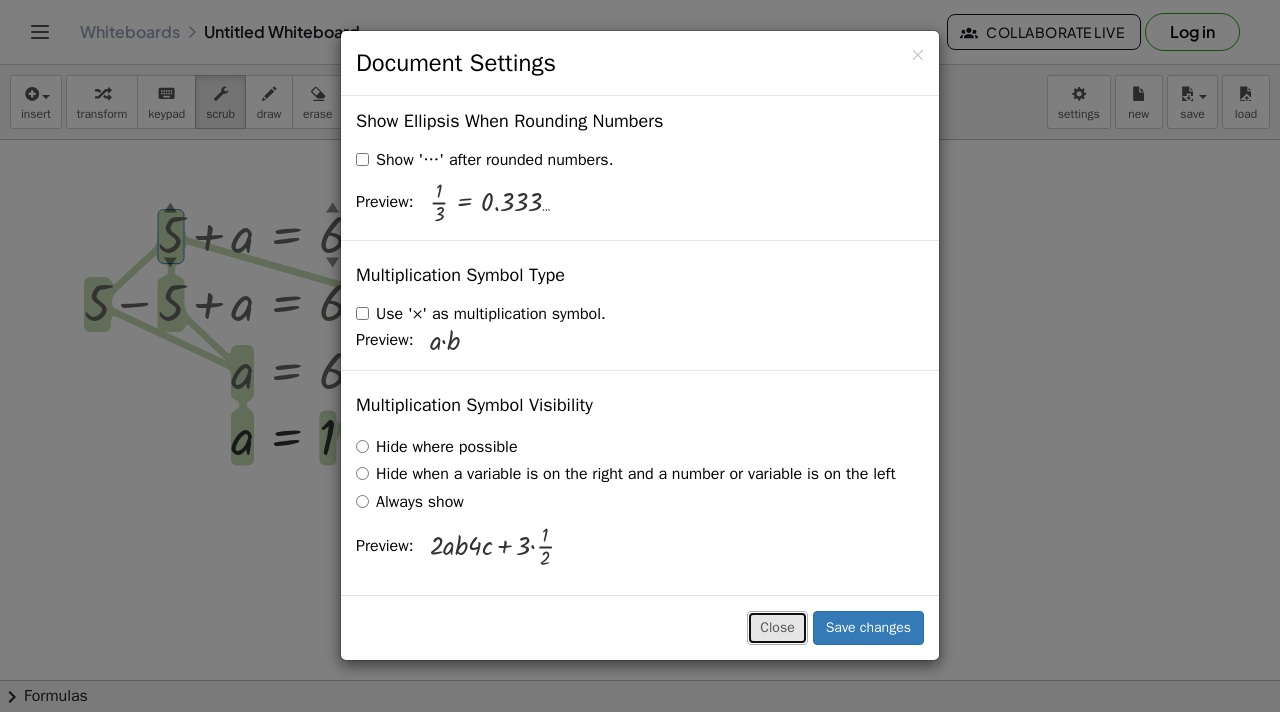 click on "Close" at bounding box center (777, 628) 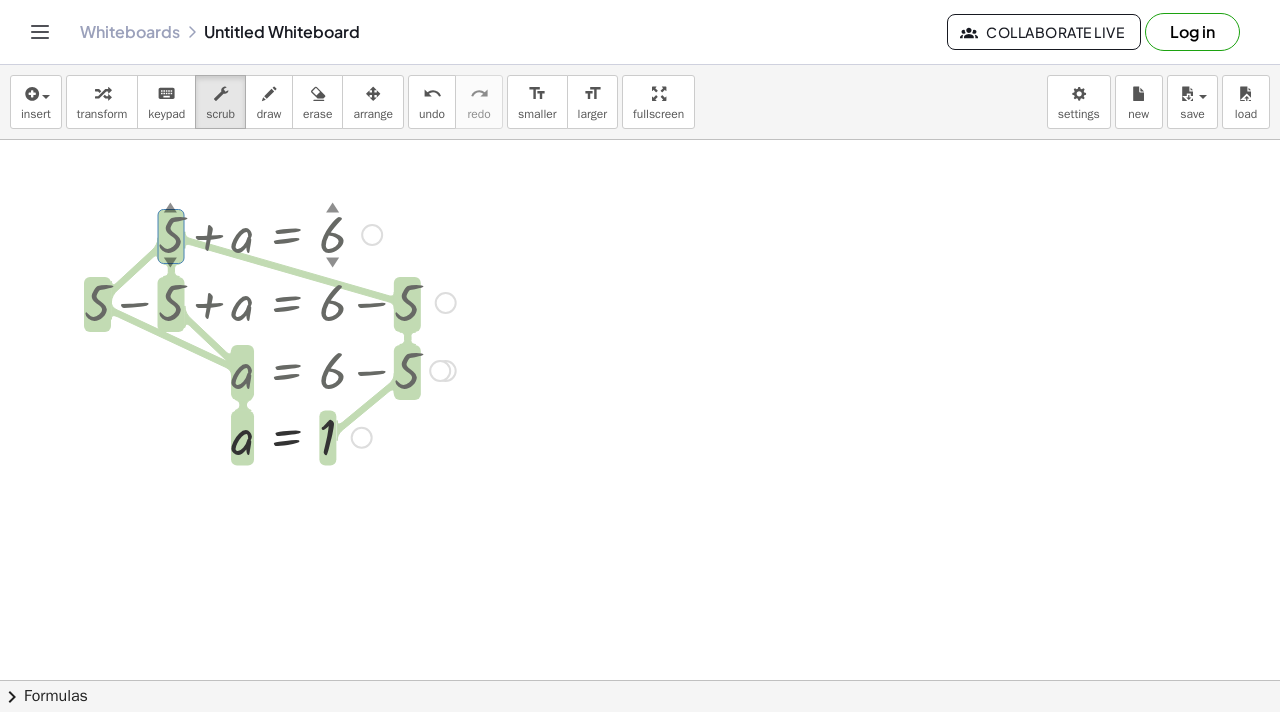 click at bounding box center [270, 301] 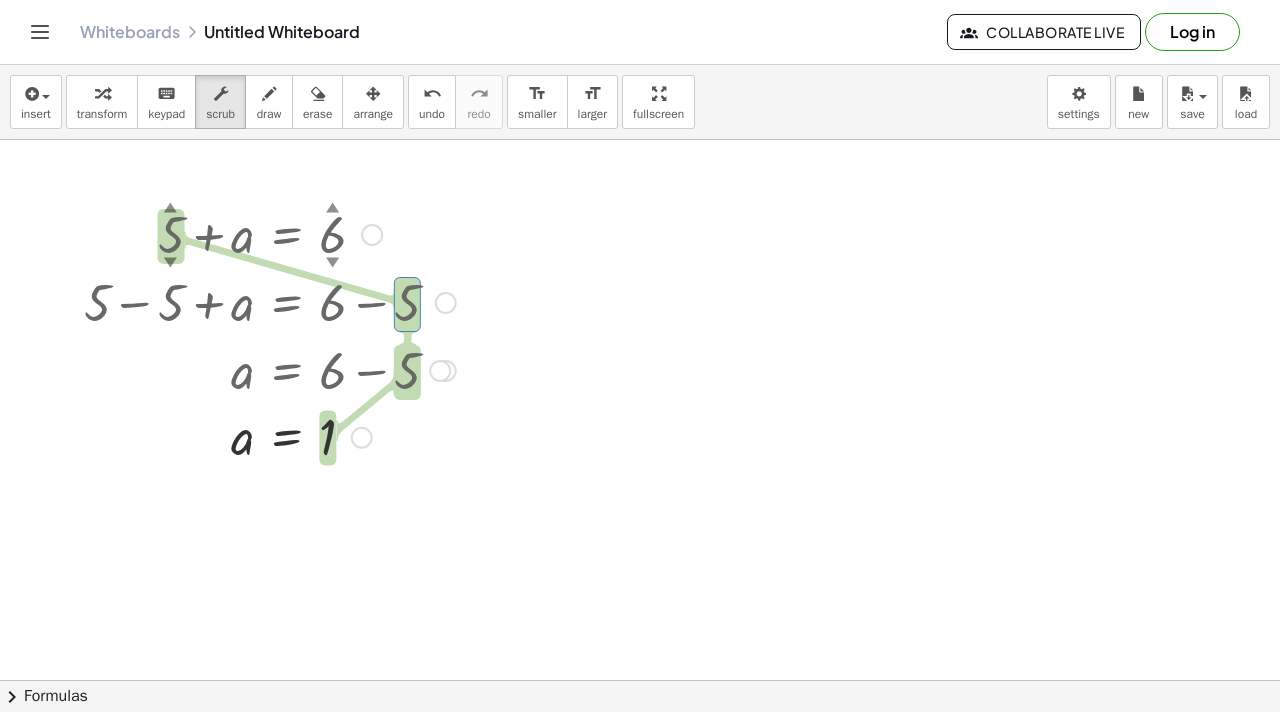 click at bounding box center (270, 233) 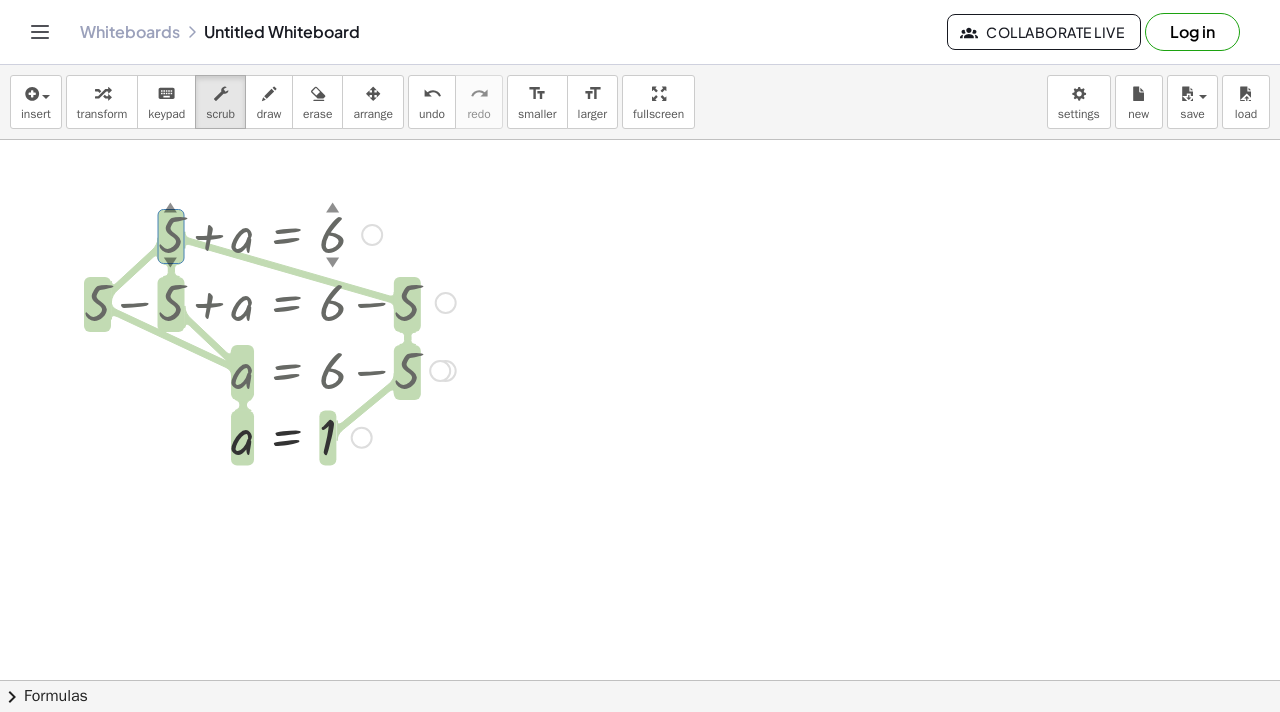 click at bounding box center [270, 233] 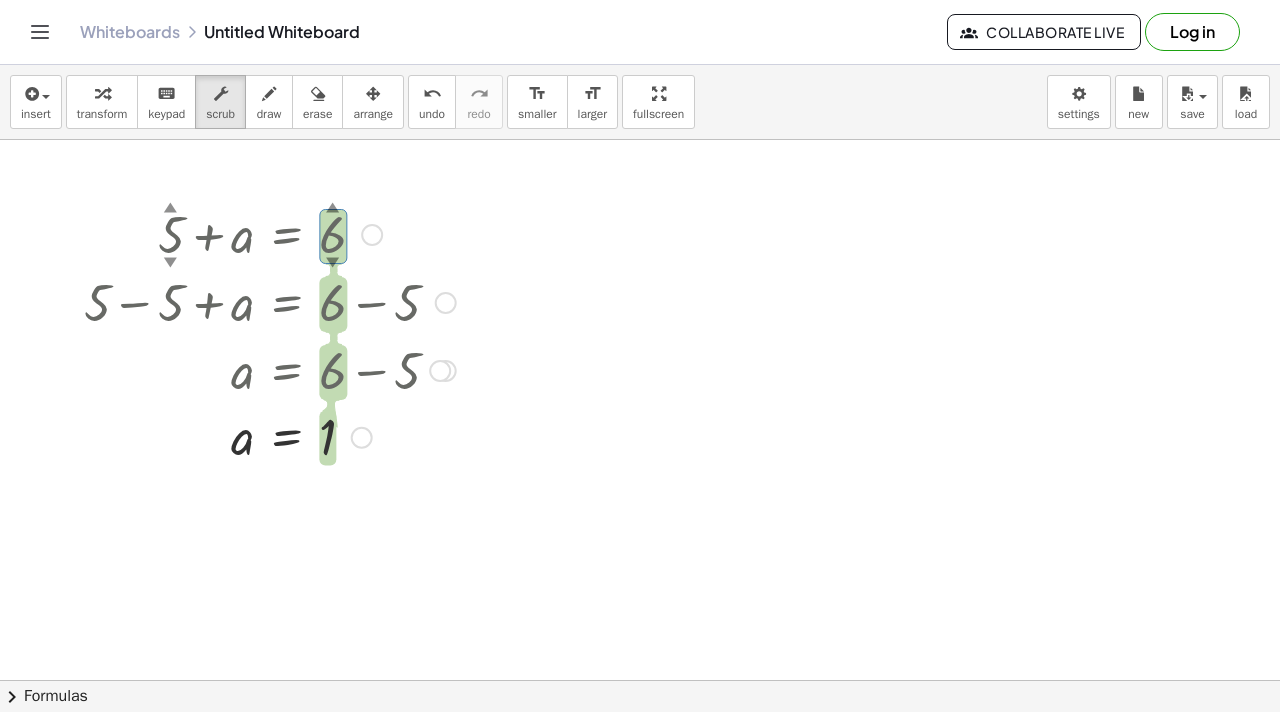 click at bounding box center [270, 233] 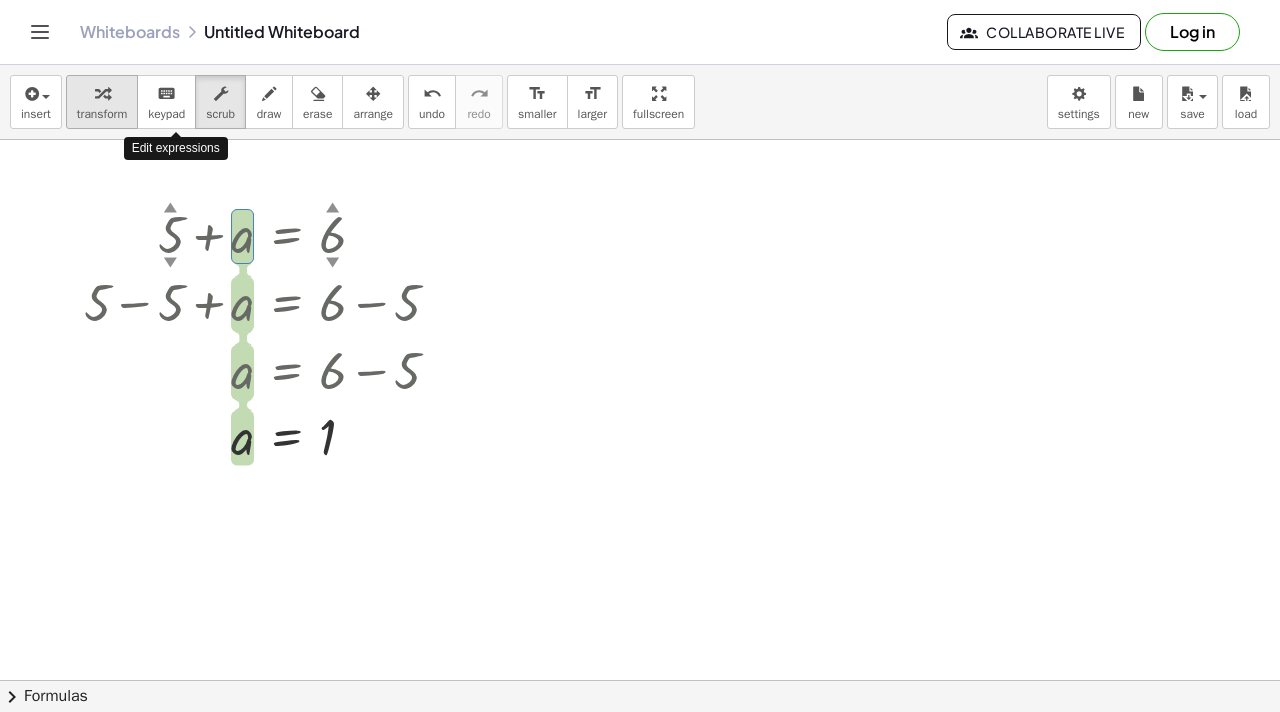 click at bounding box center (102, 93) 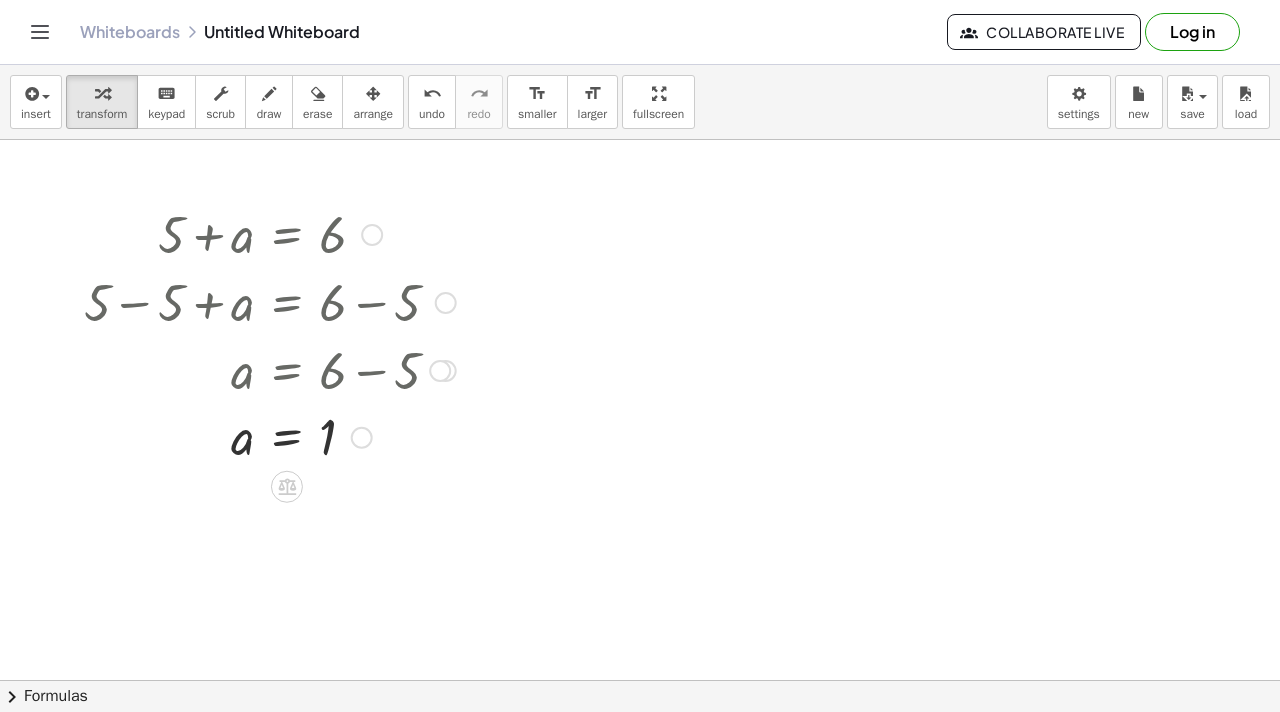 click at bounding box center [270, 233] 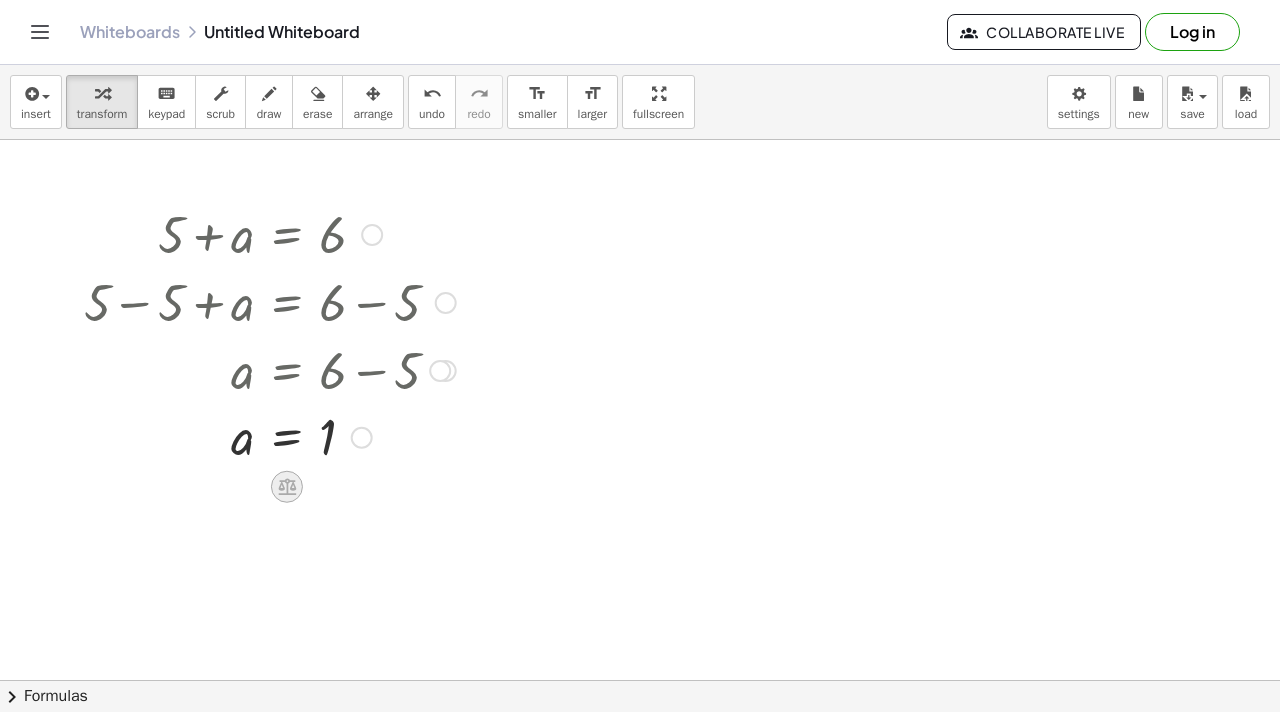 click 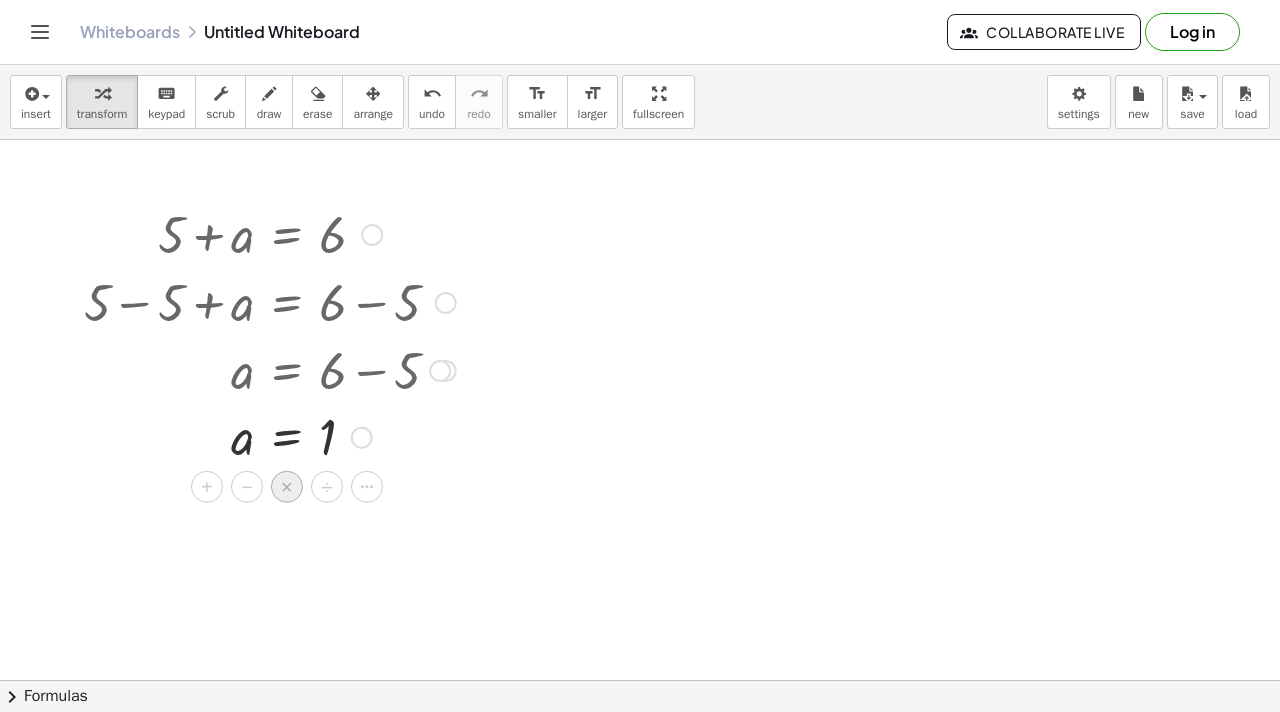 click on "×" at bounding box center [287, 487] 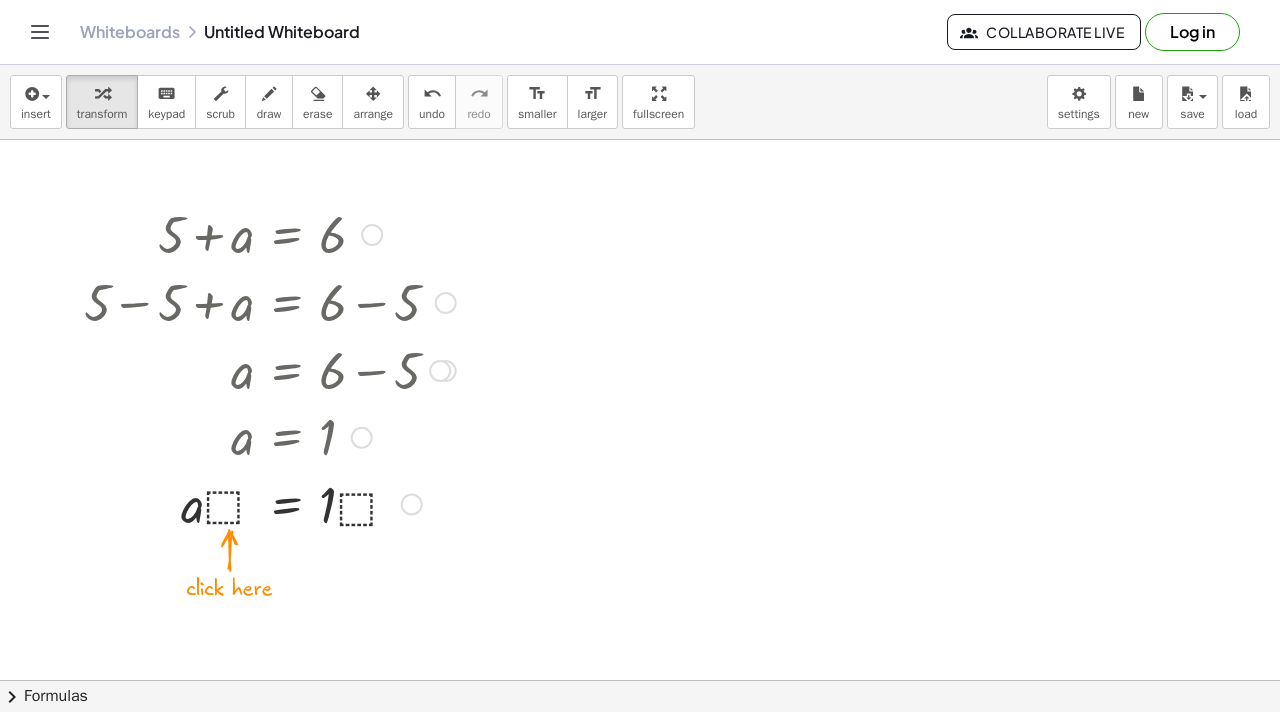 click at bounding box center (270, 503) 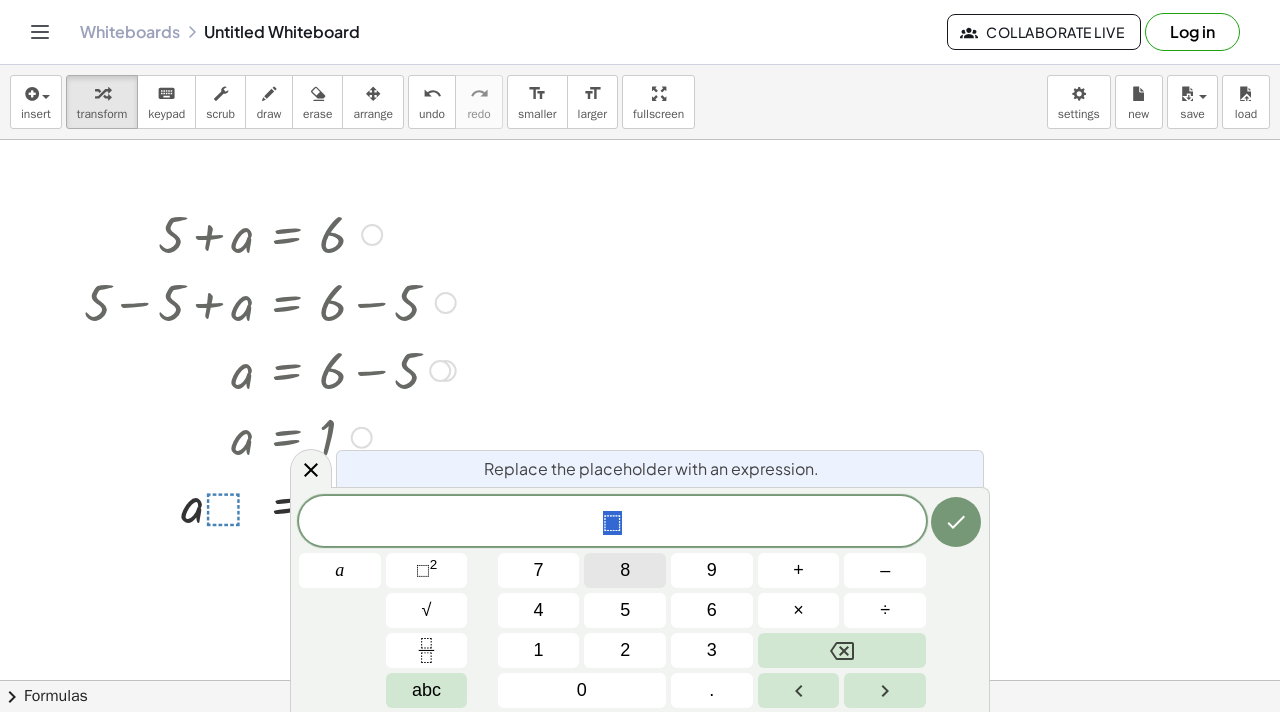 click on "8" at bounding box center (625, 570) 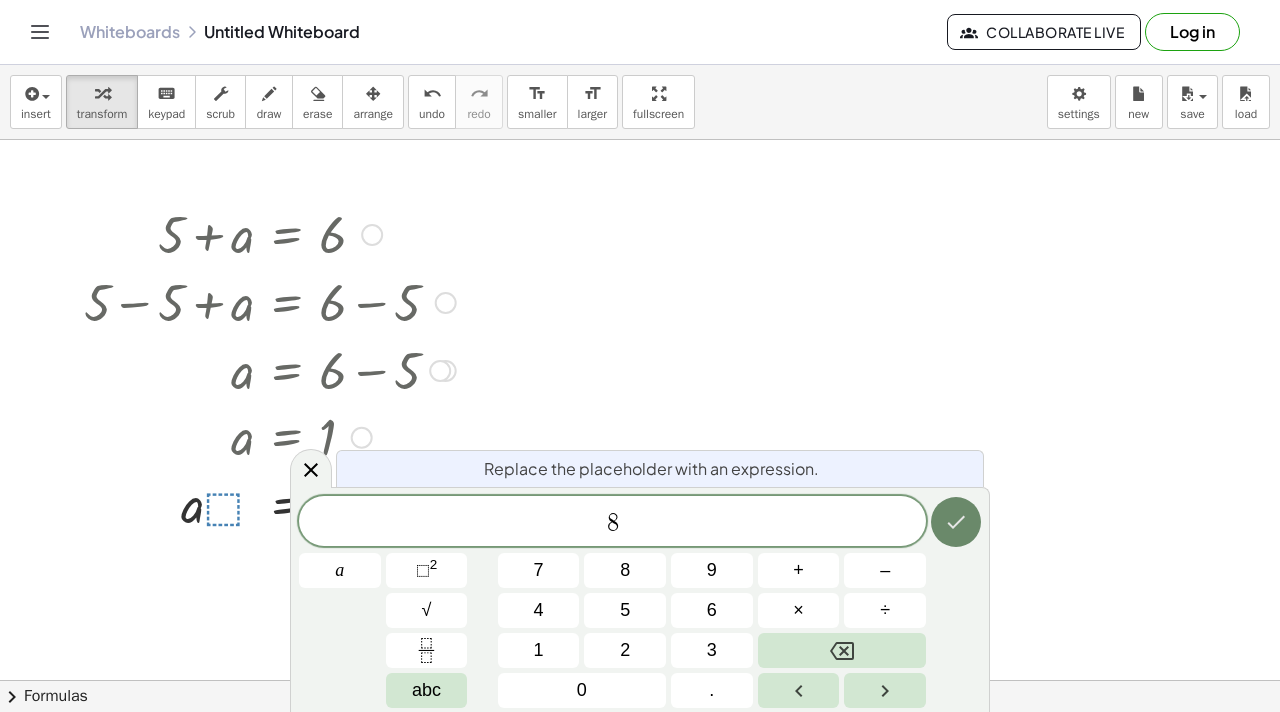 click 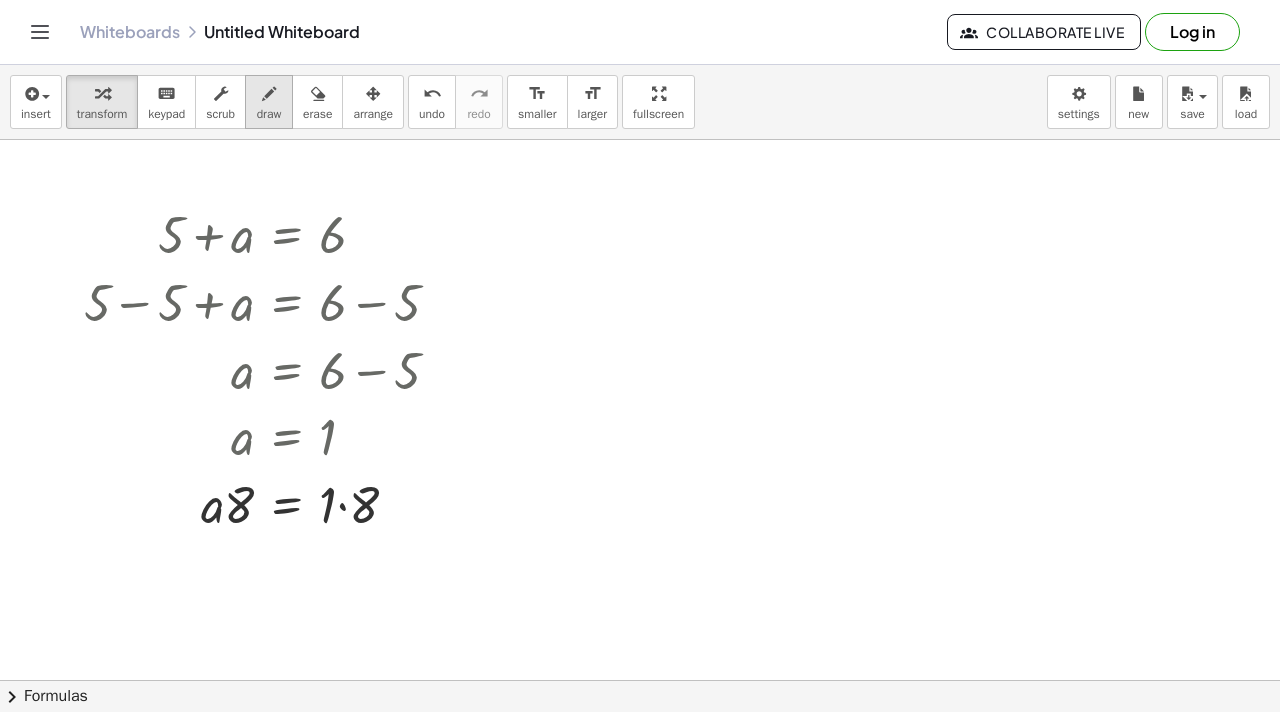 click on "draw" at bounding box center (269, 102) 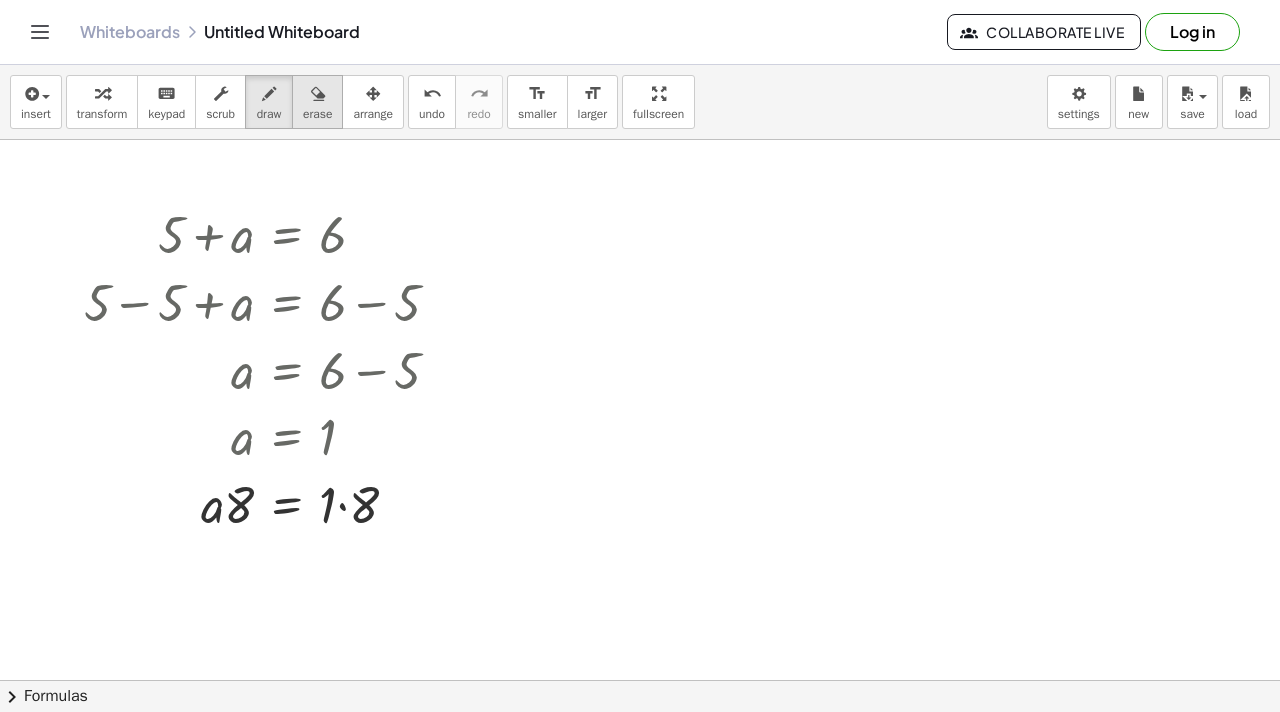 click at bounding box center [317, 93] 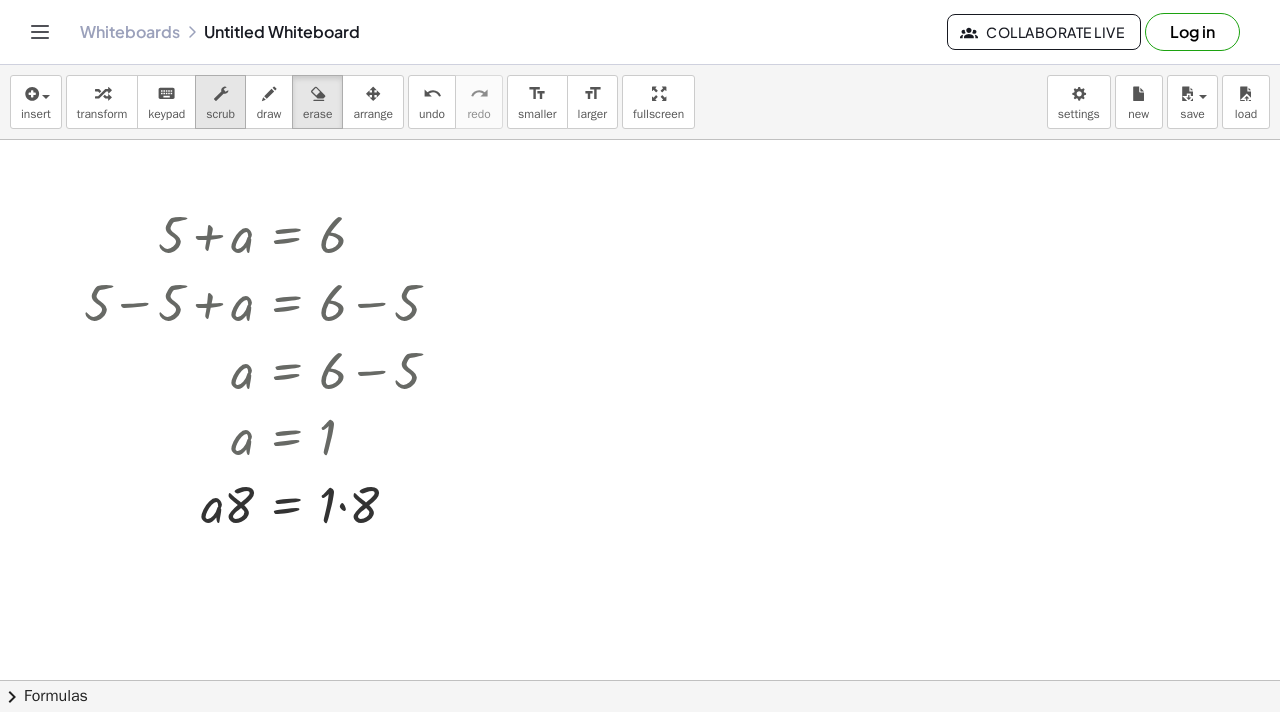 click at bounding box center [220, 93] 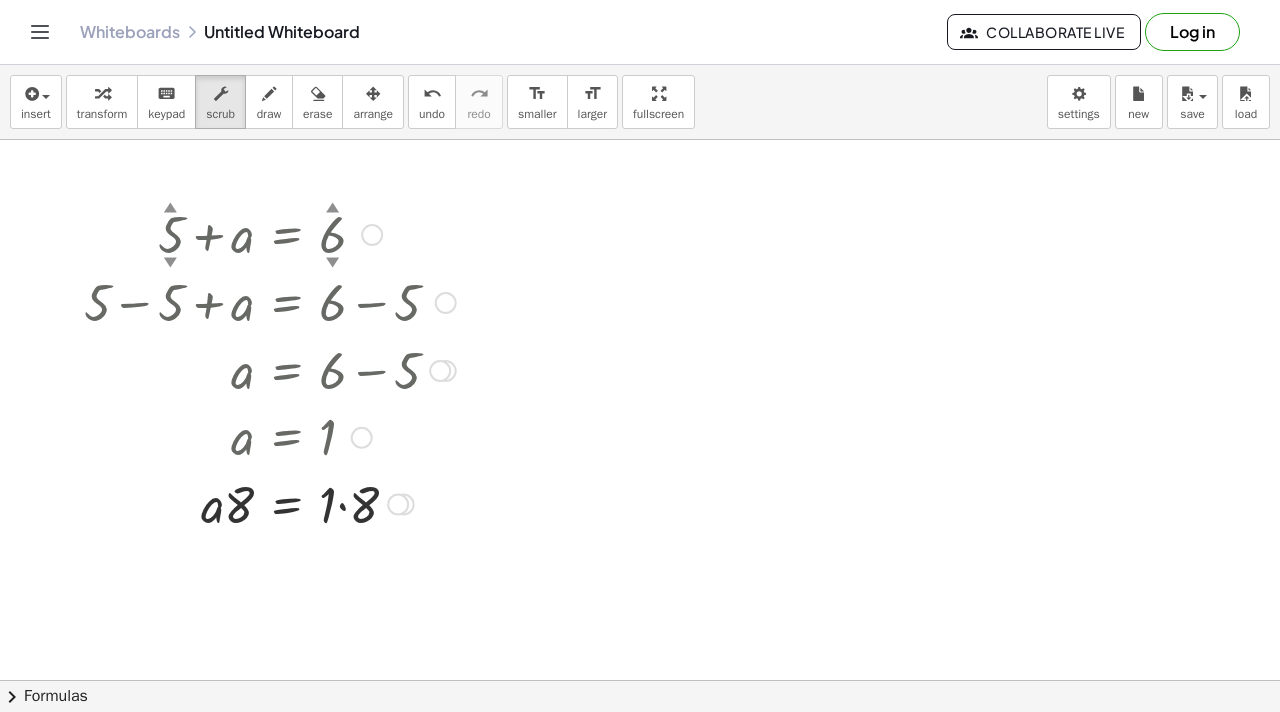 click on "▲" at bounding box center (170, 209) 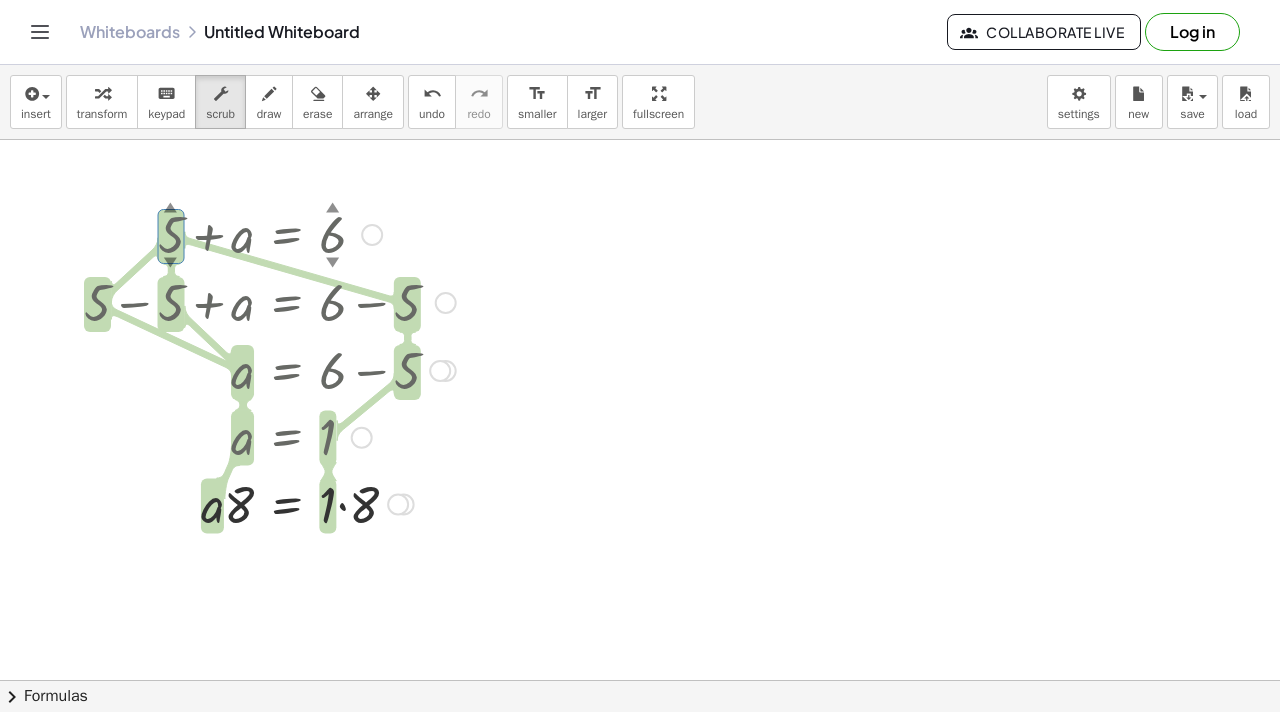 click on "▲" at bounding box center (170, 209) 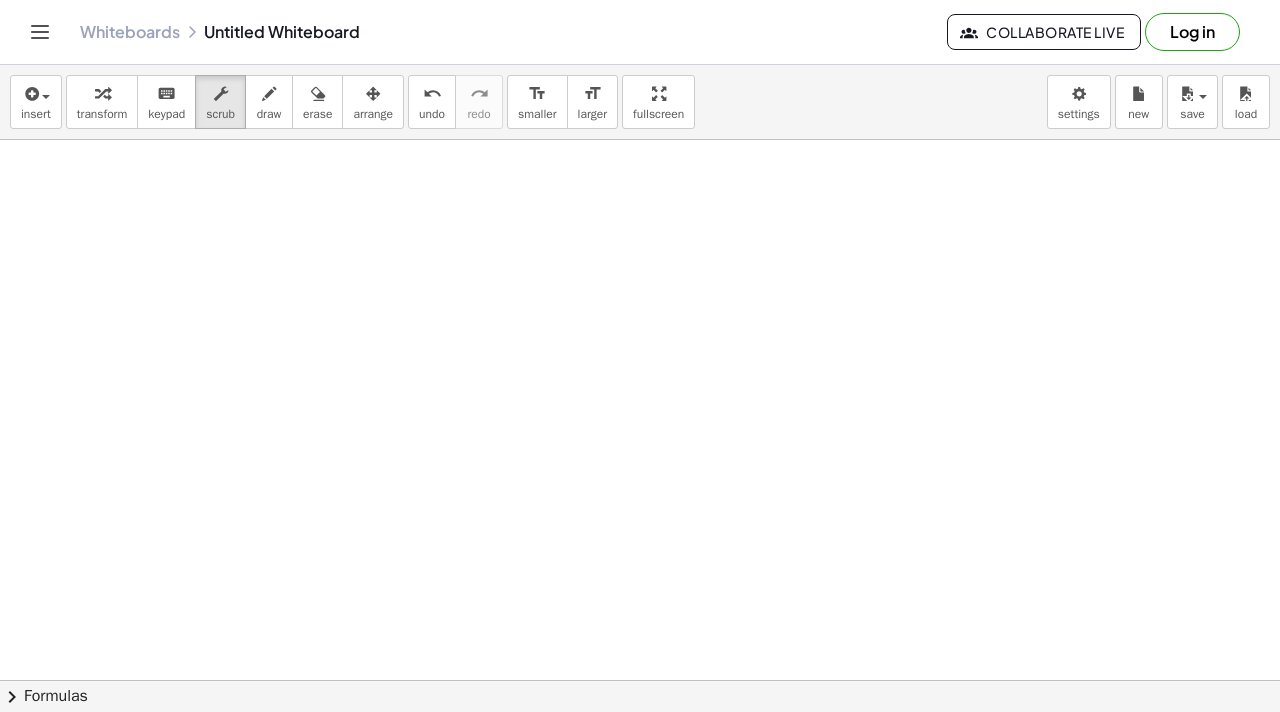 scroll, scrollTop: 685, scrollLeft: 0, axis: vertical 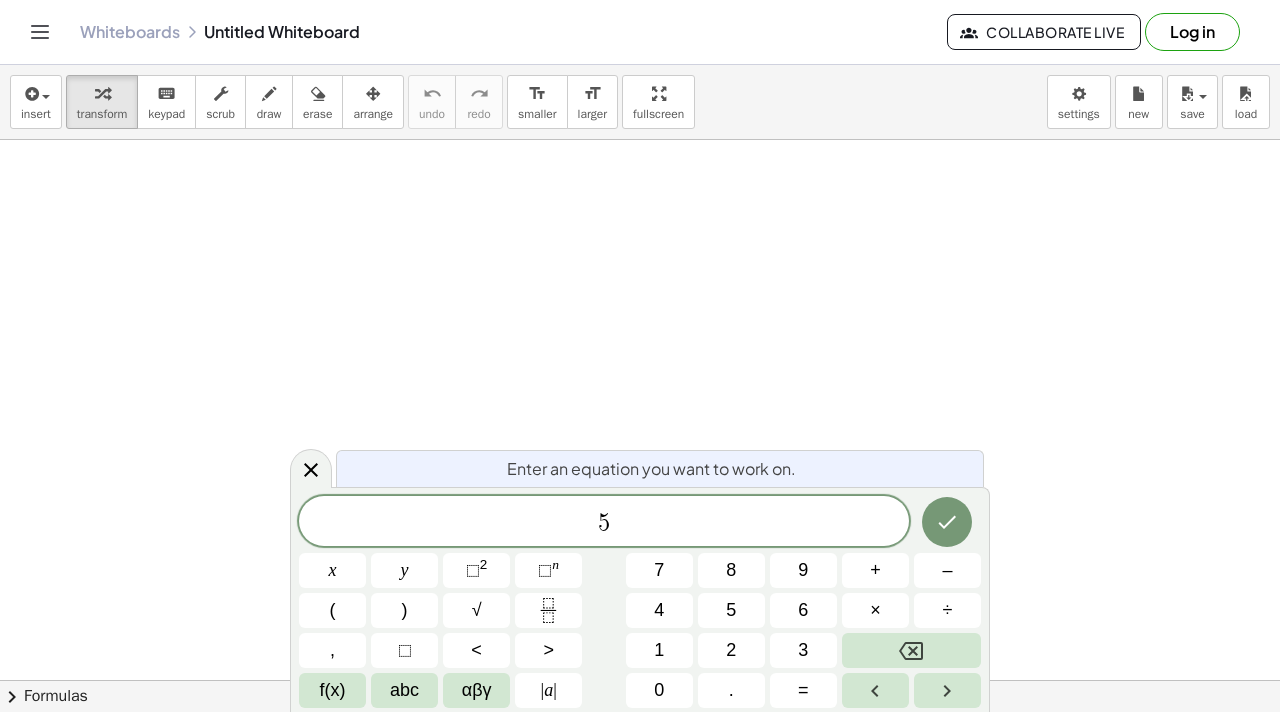 click on "5 ​" at bounding box center [604, 523] 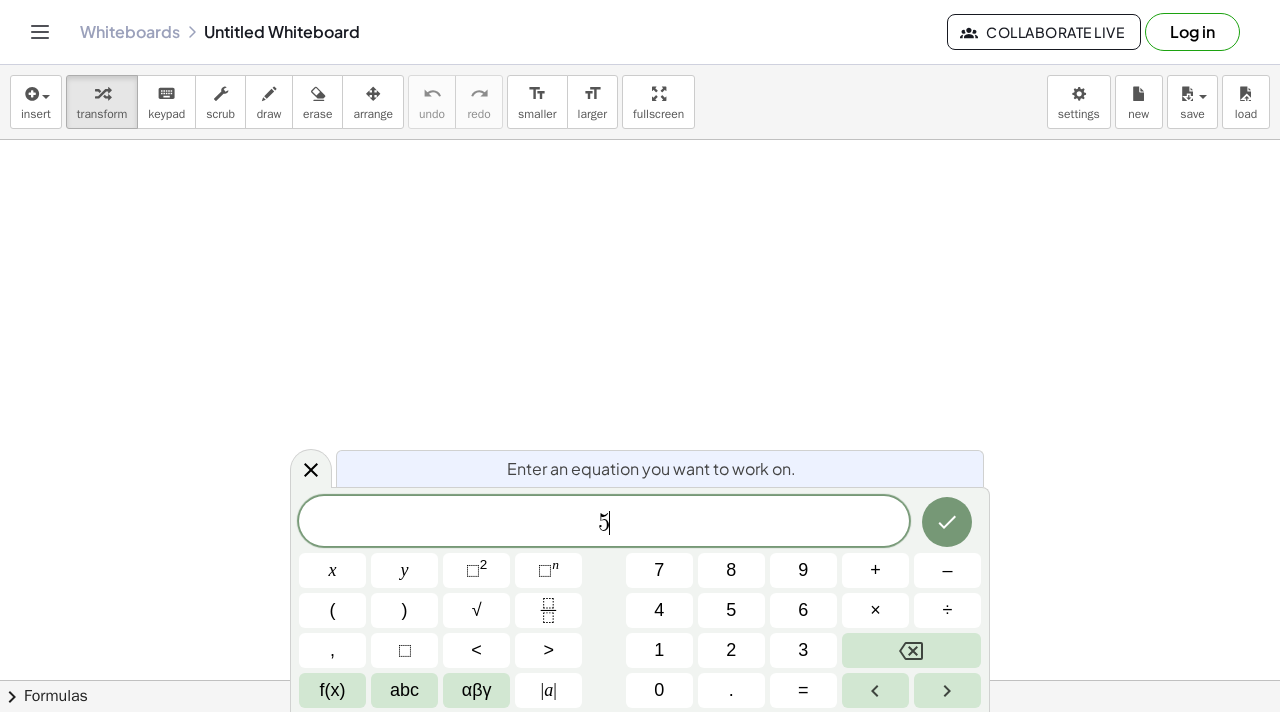 click on "5 ​" at bounding box center (604, 523) 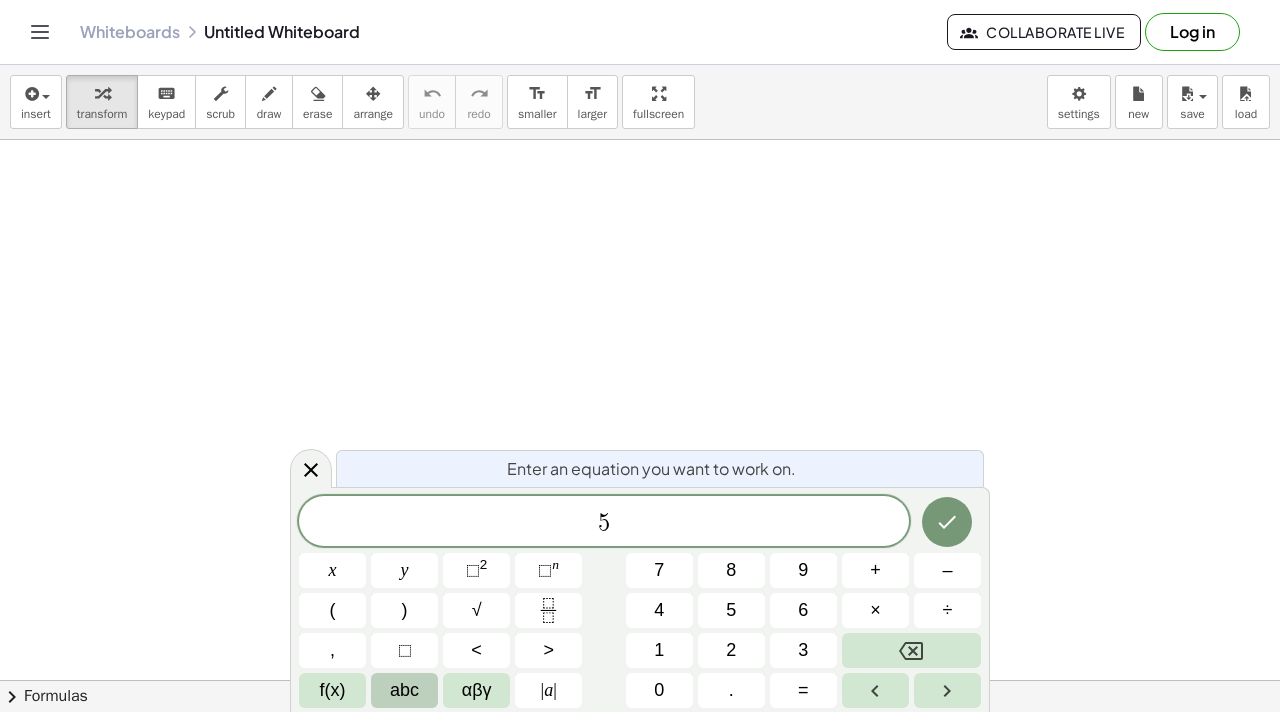 click on "abc" at bounding box center (404, 690) 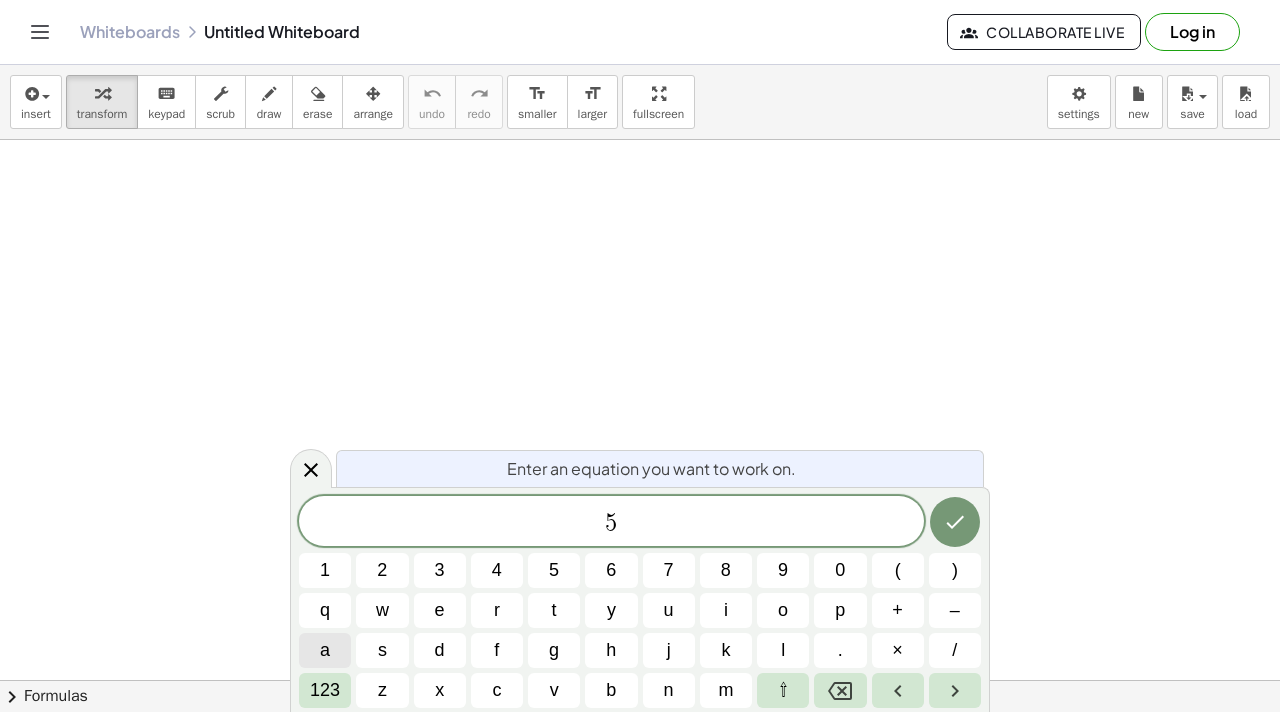 click on "a" at bounding box center [325, 650] 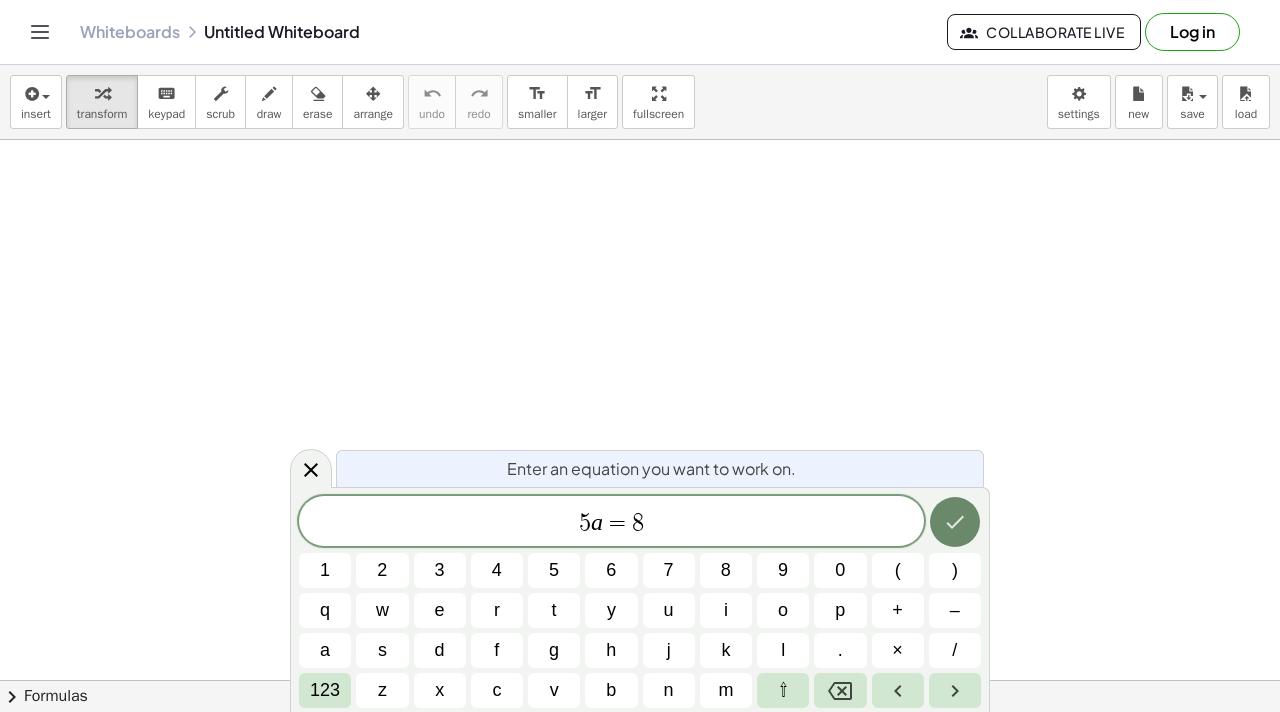 click 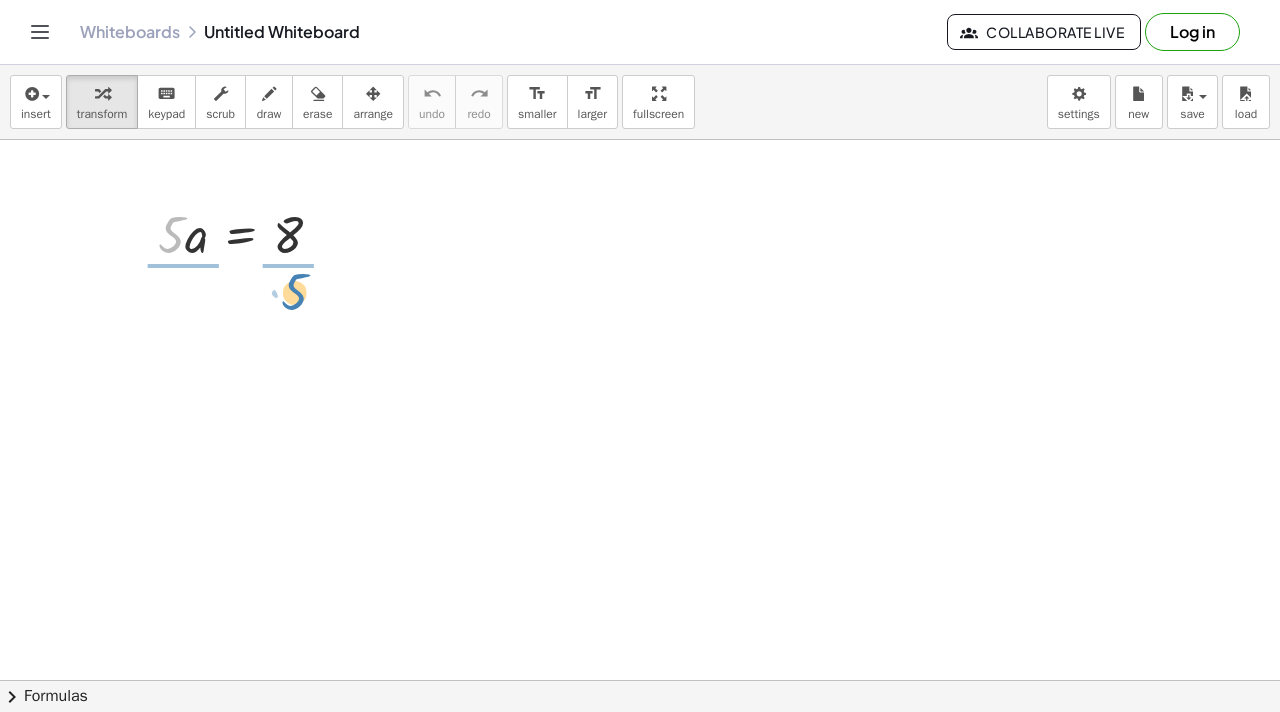 drag, startPoint x: 167, startPoint y: 230, endPoint x: 290, endPoint y: 287, distance: 135.56548 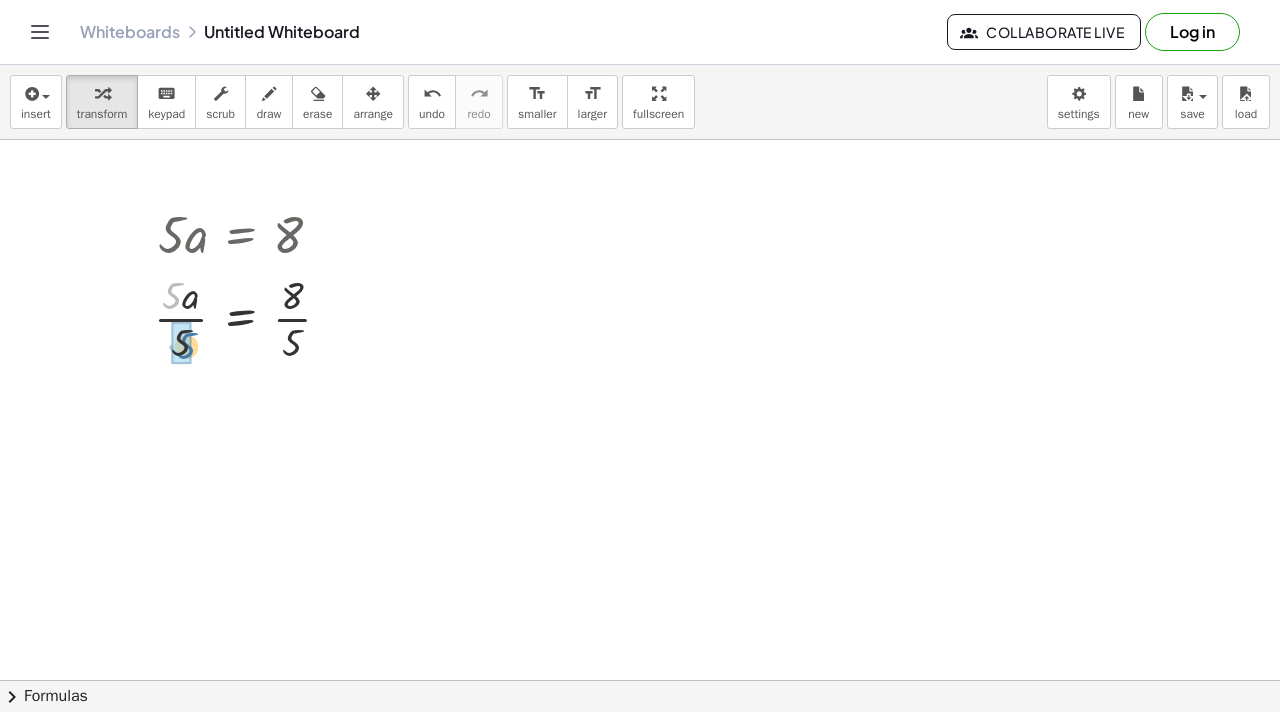 drag, startPoint x: 166, startPoint y: 290, endPoint x: 186, endPoint y: 346, distance: 59.464275 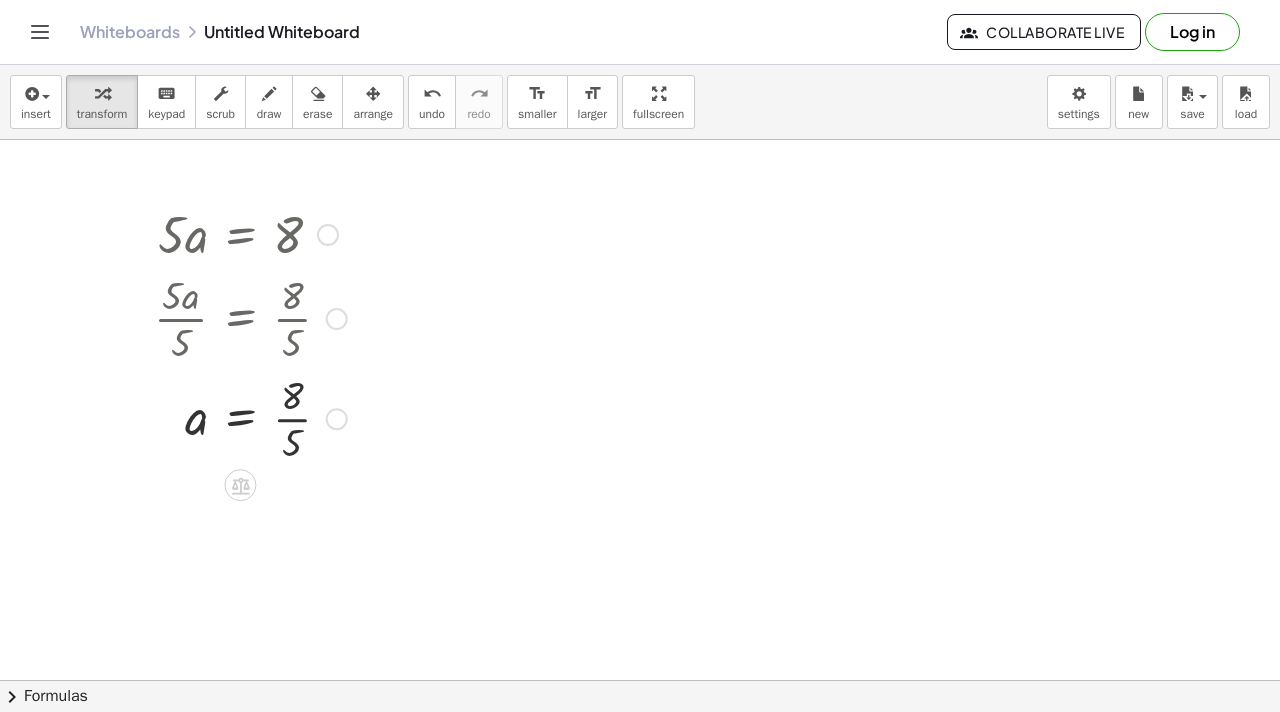 click at bounding box center [250, 417] 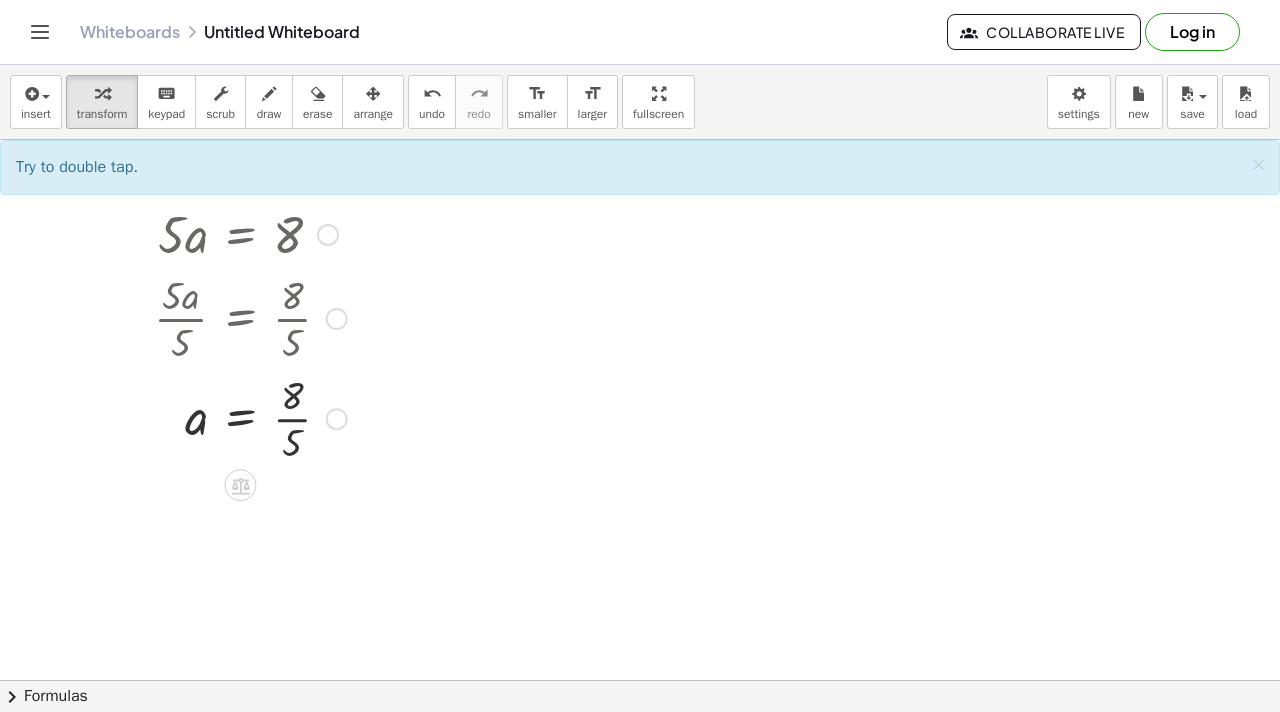 click at bounding box center [250, 417] 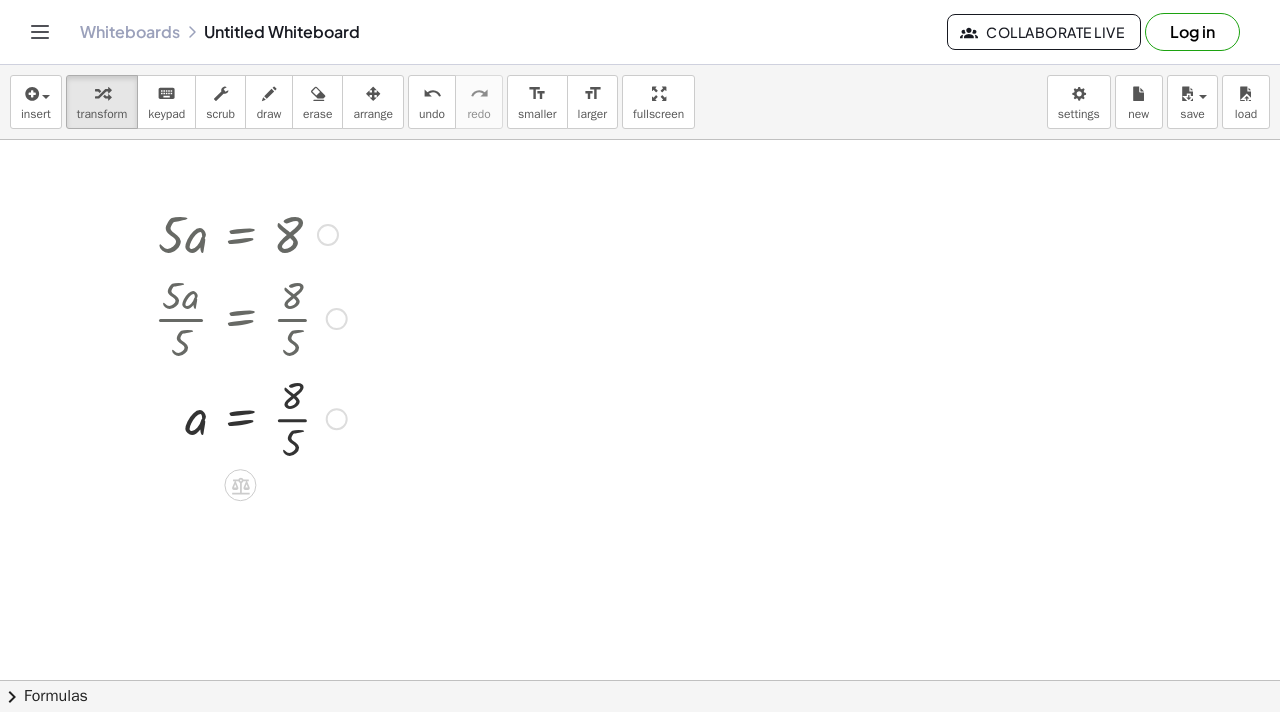 click at bounding box center (250, 417) 